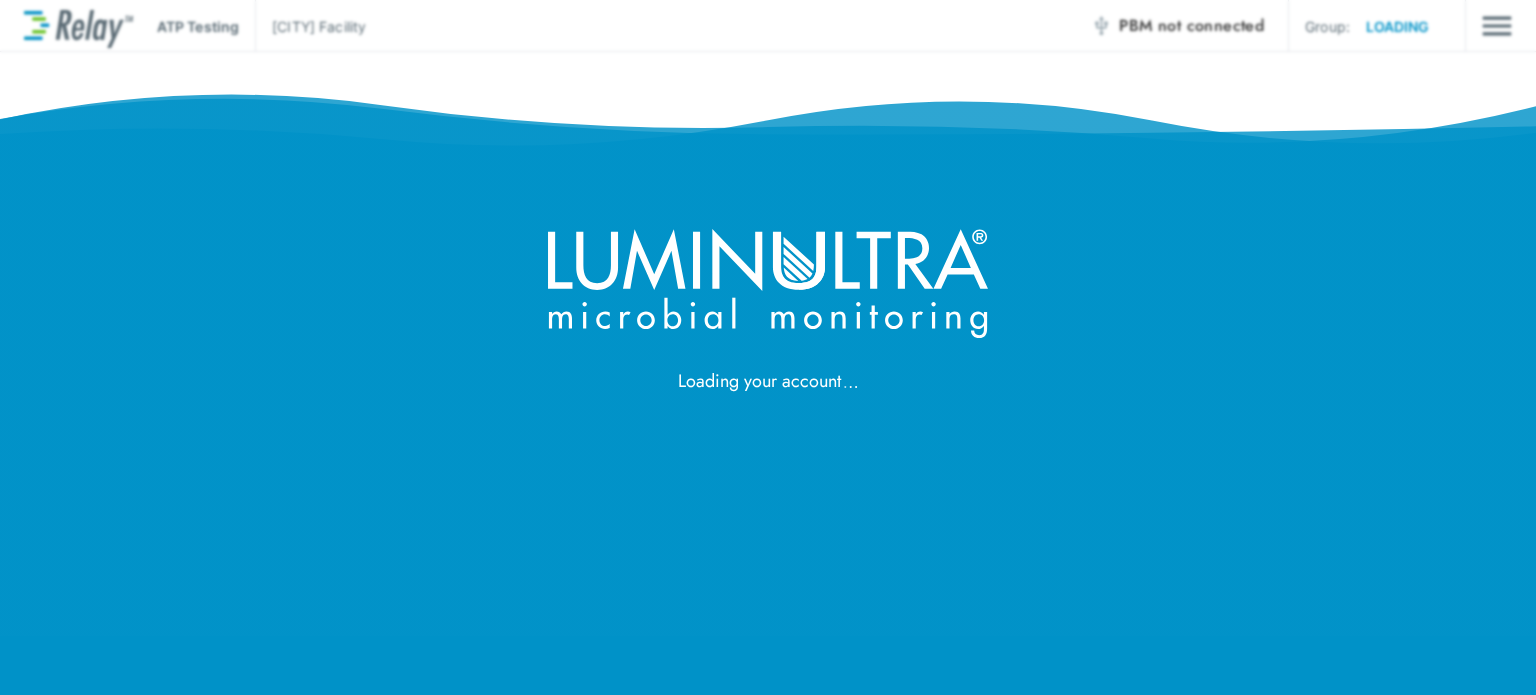 scroll, scrollTop: 0, scrollLeft: 0, axis: both 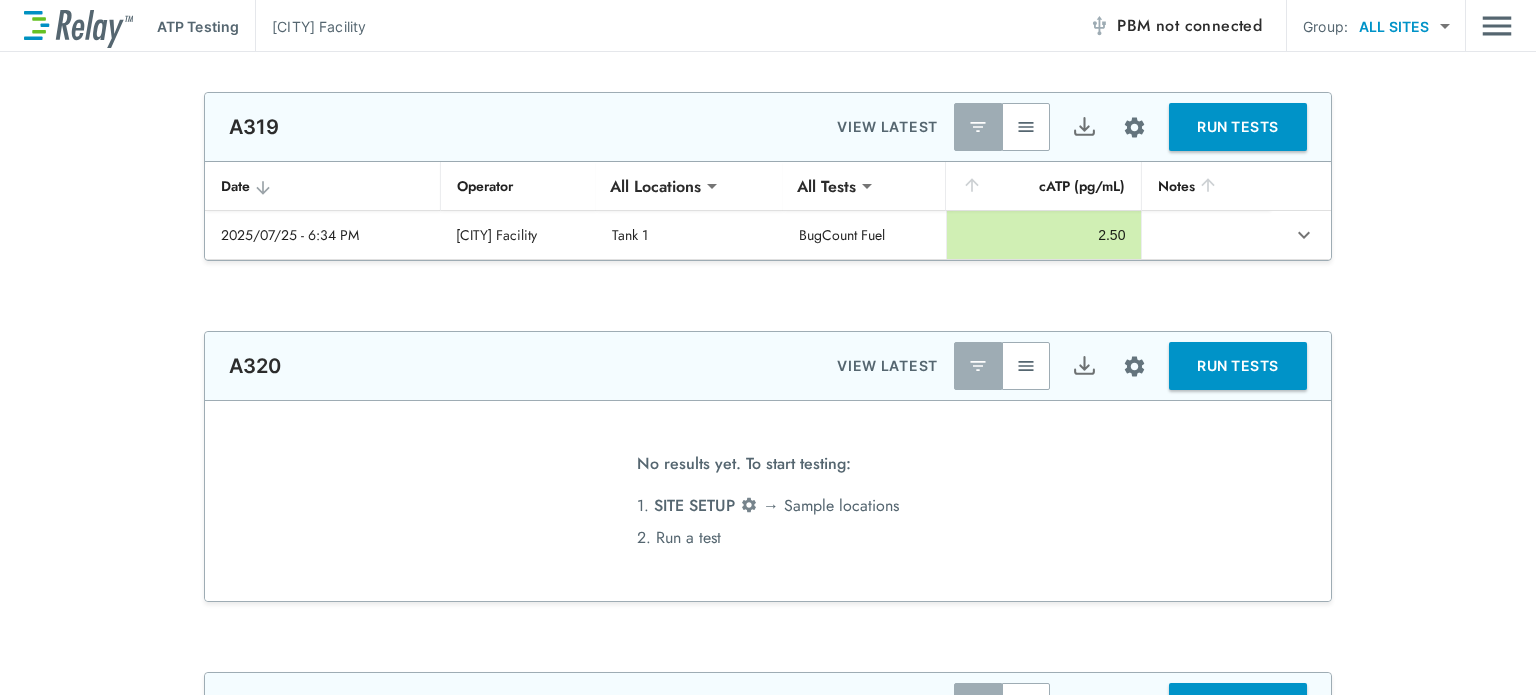 type on "******" 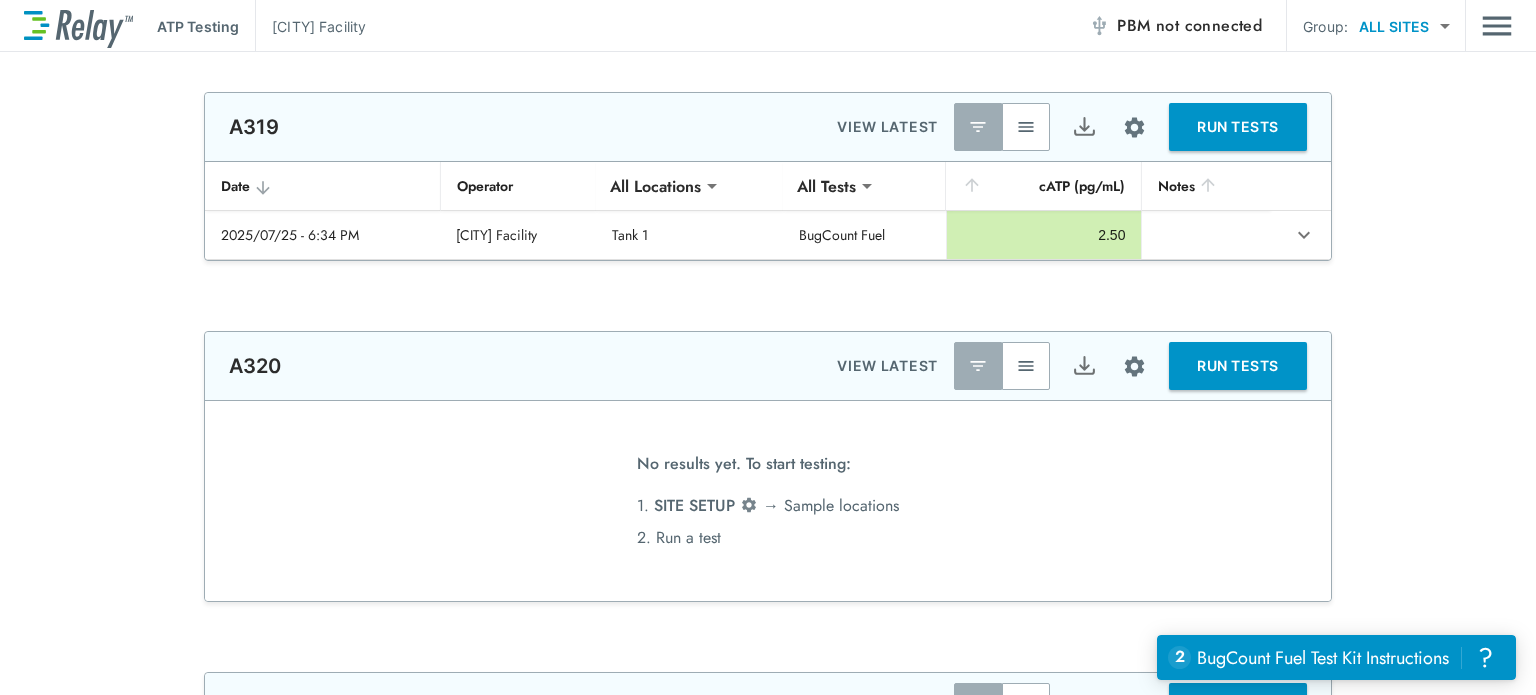 scroll, scrollTop: 0, scrollLeft: 0, axis: both 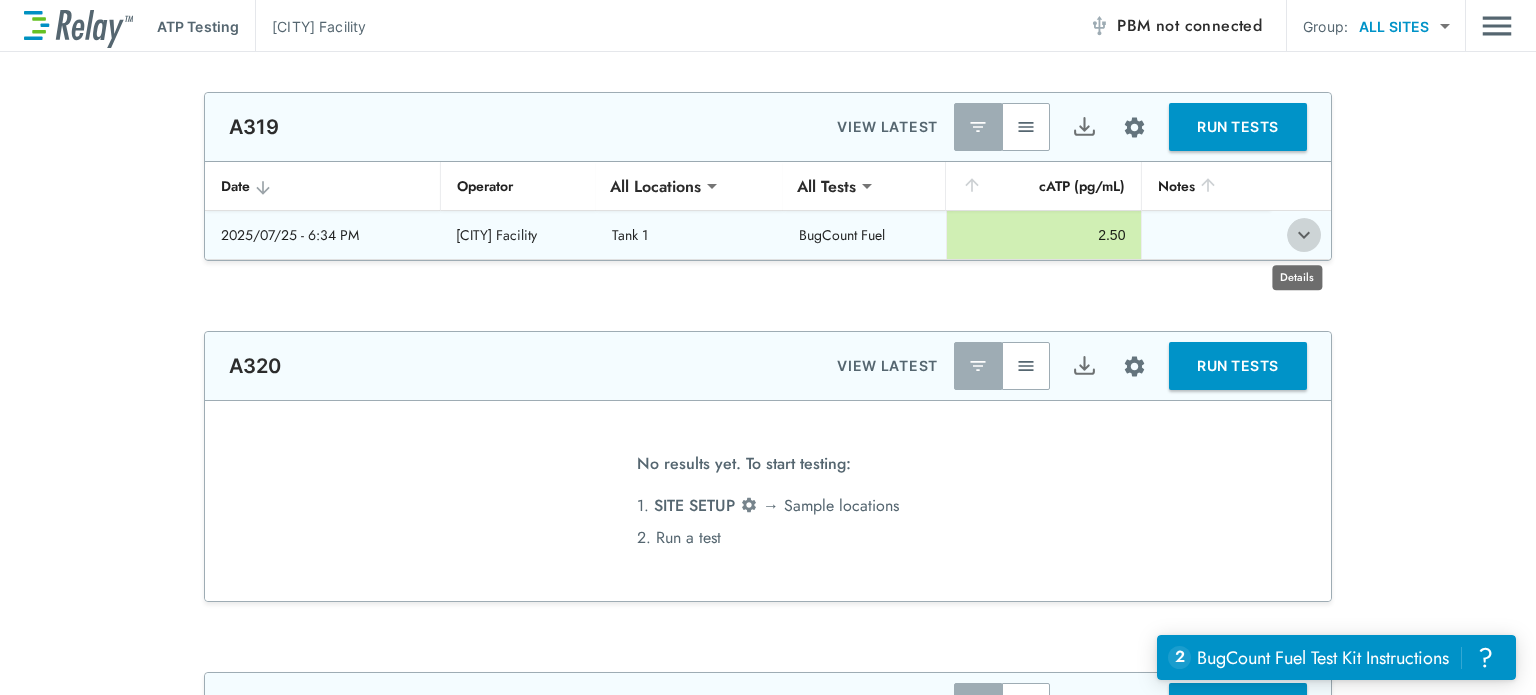 click 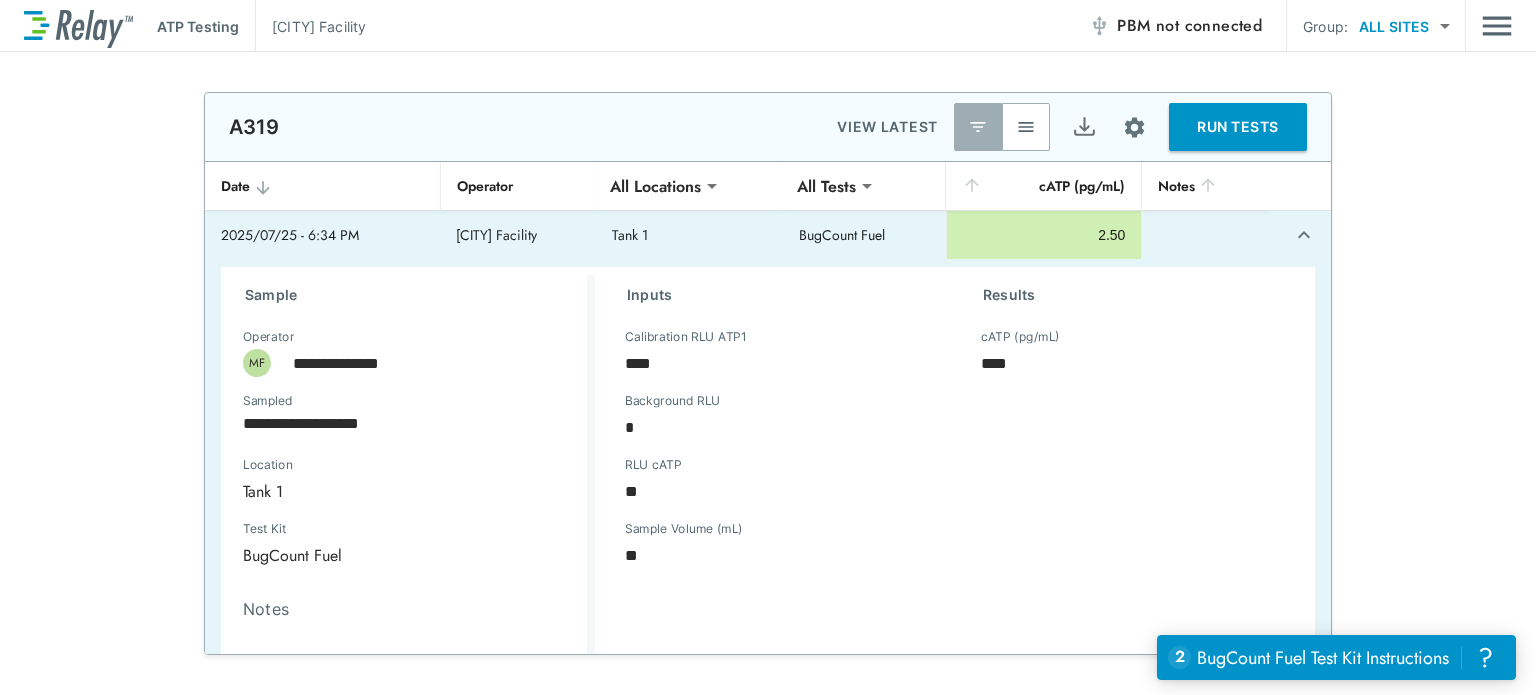 click on "**********" at bounding box center (768, 373) 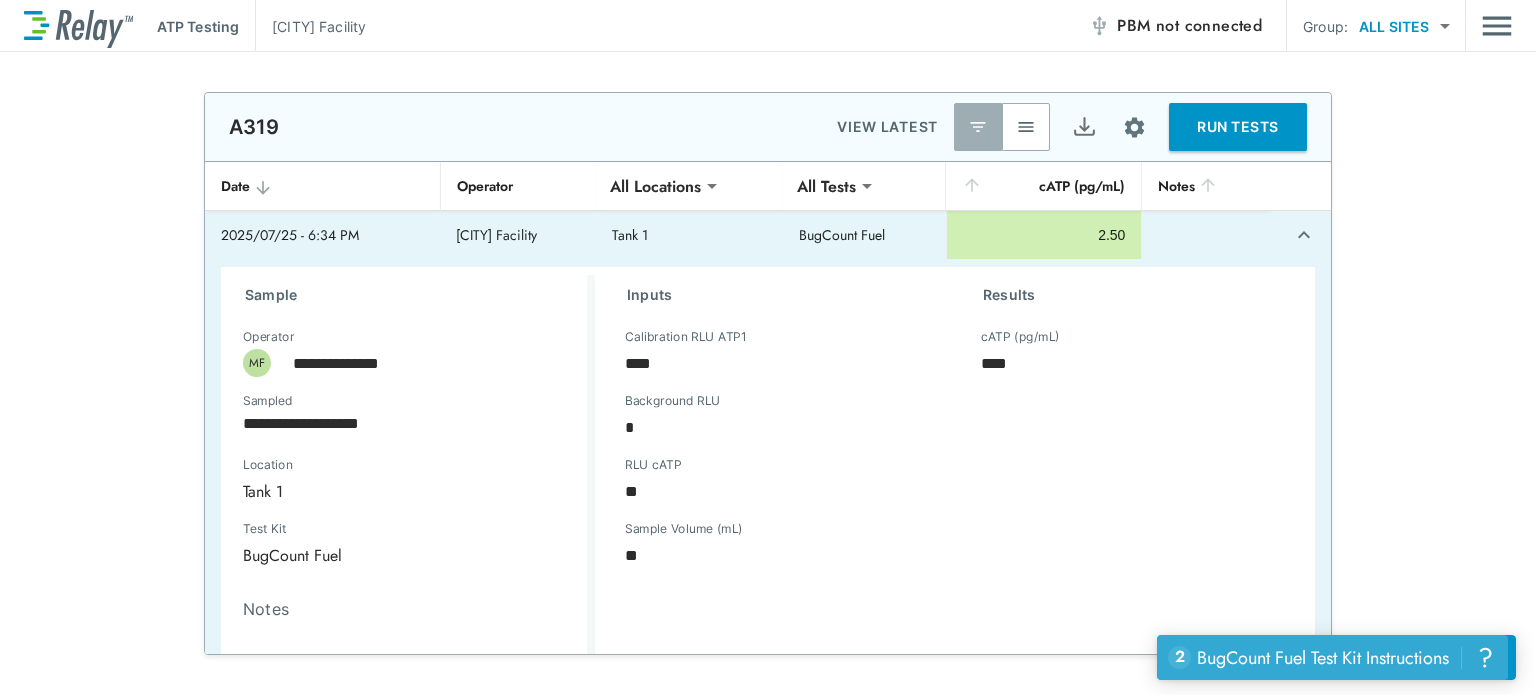 click on "2 uncompleted tasks BugCount Fuel Test Kit Instructions ?" at bounding box center (1332, 657) 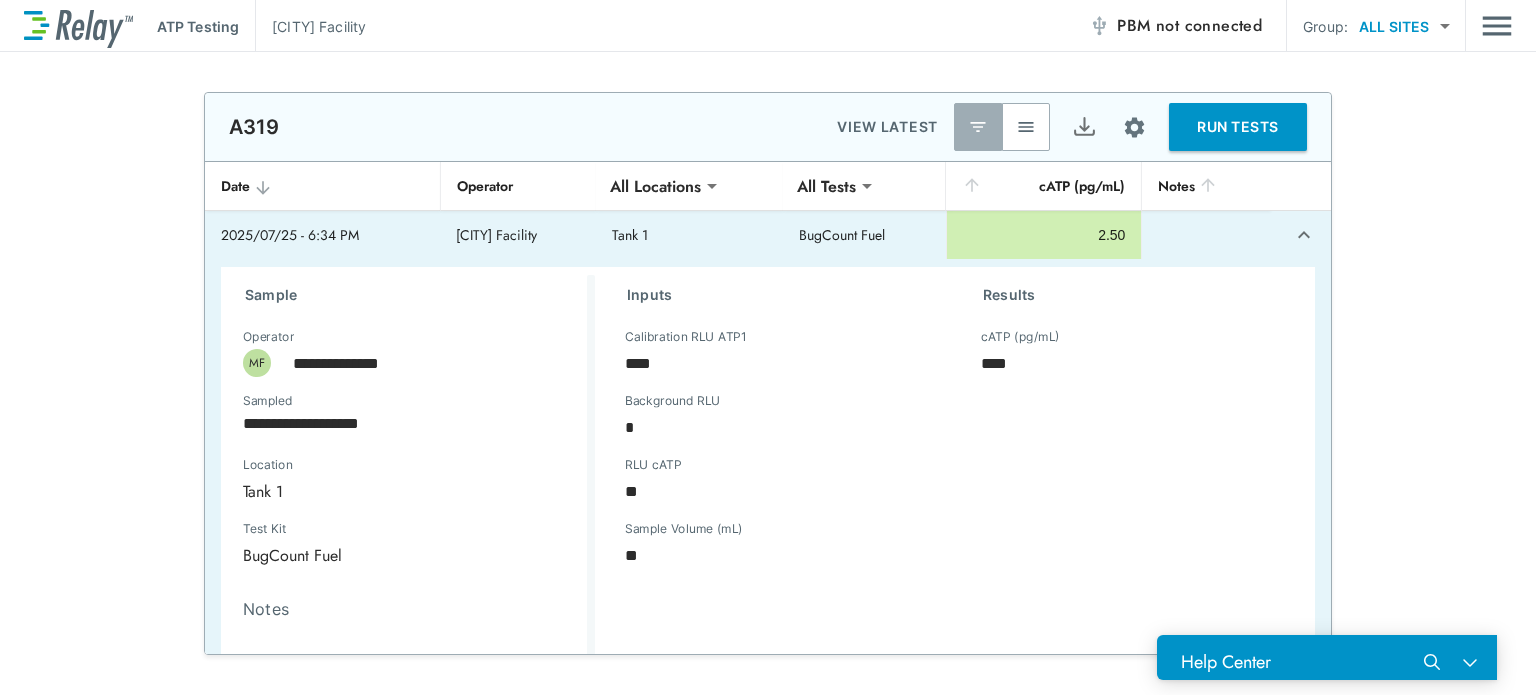scroll, scrollTop: 1030, scrollLeft: 0, axis: vertical 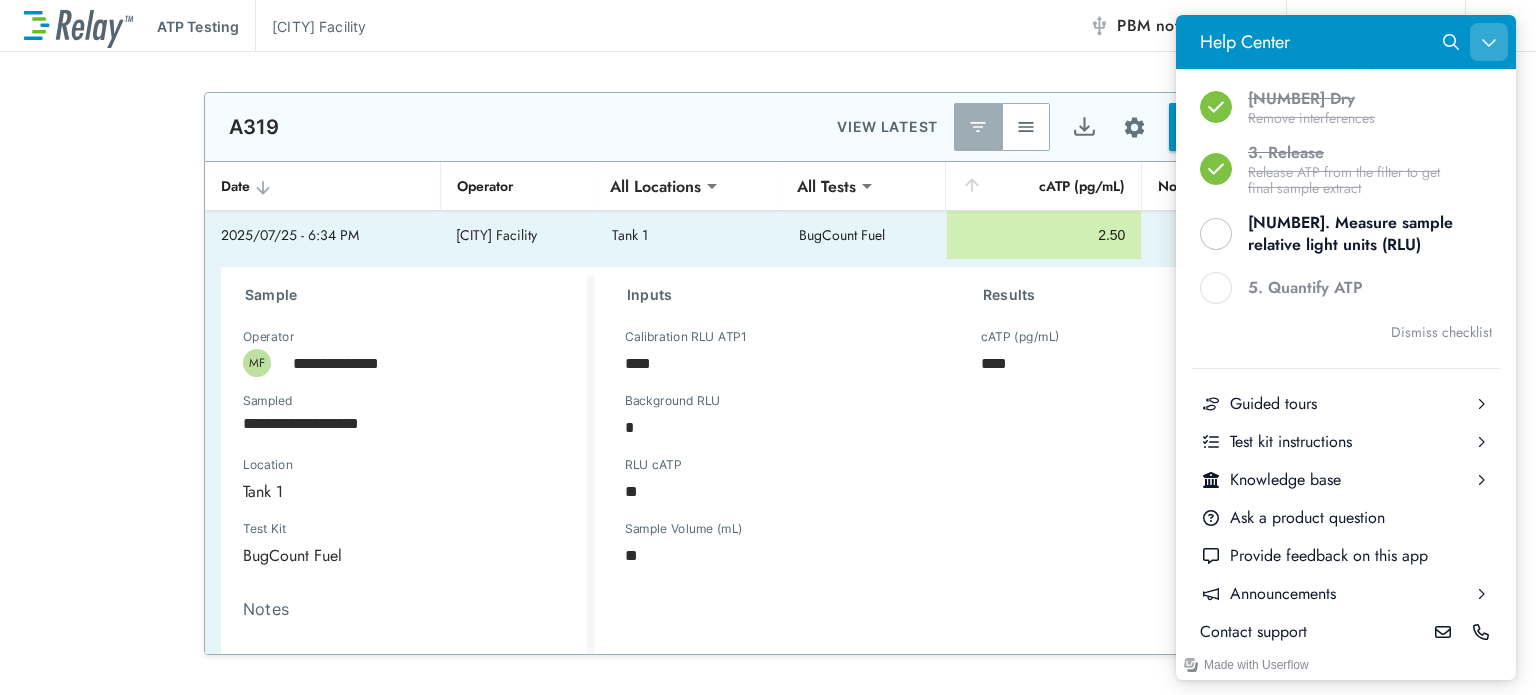 click 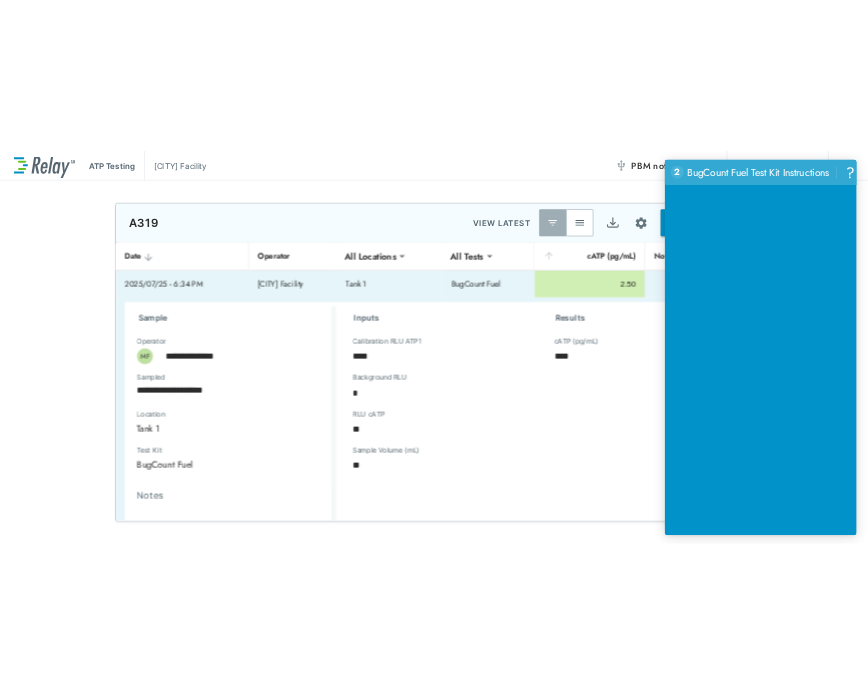 scroll, scrollTop: 0, scrollLeft: 0, axis: both 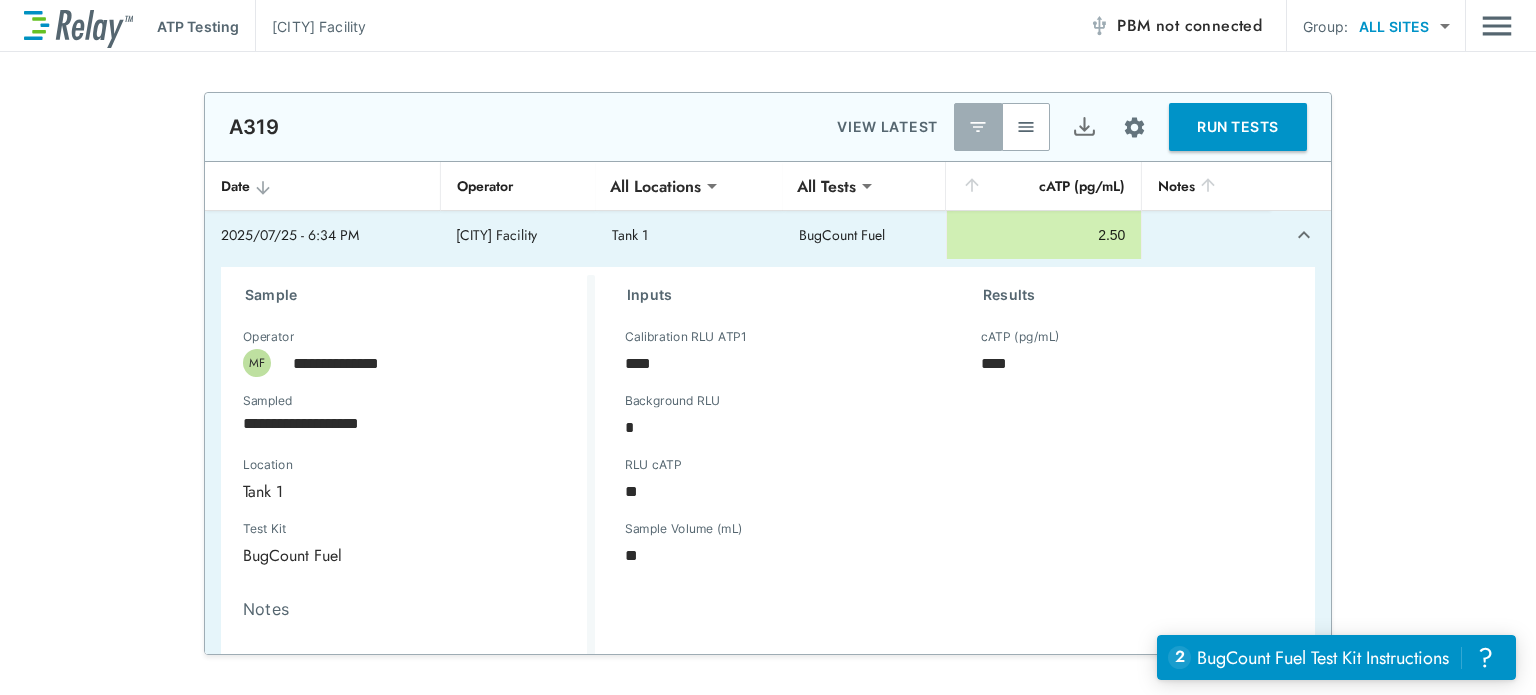 click on "**********" at bounding box center (768, 373) 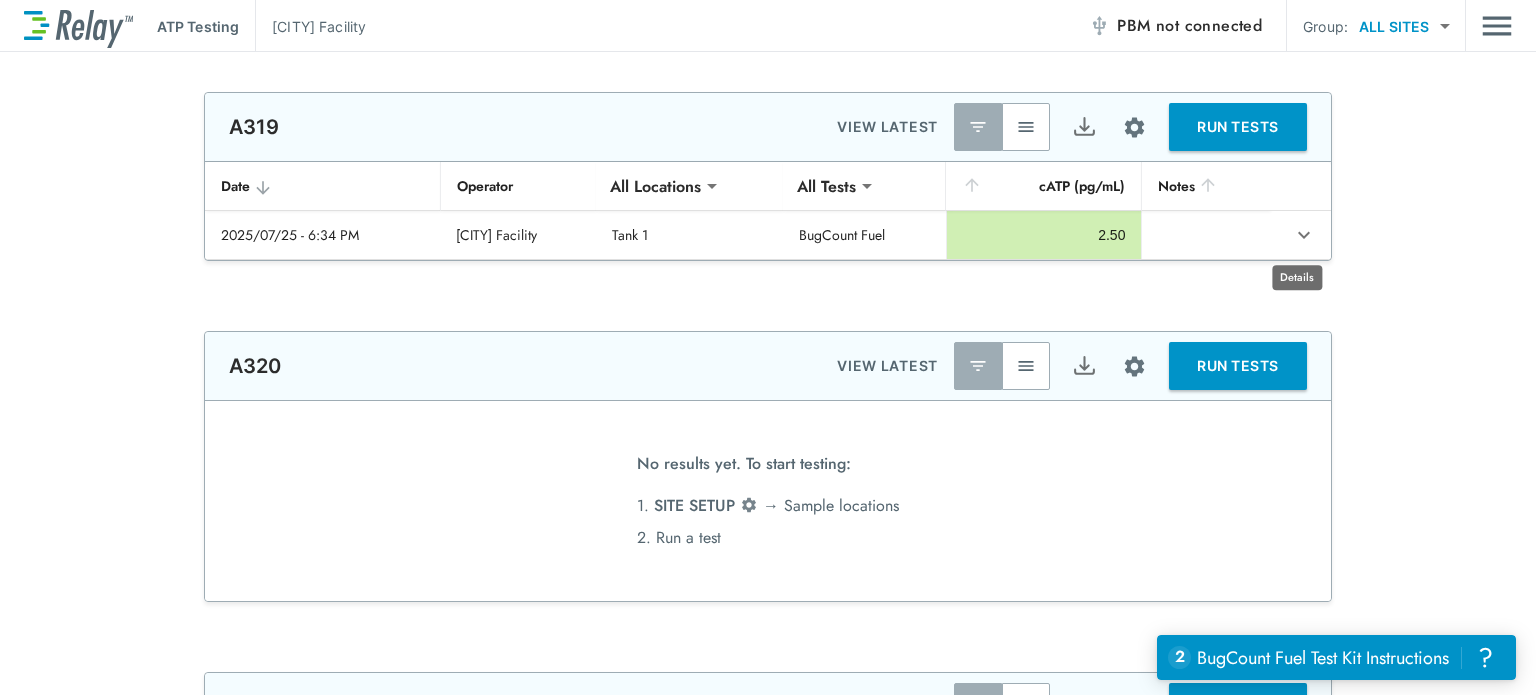 type on "*********" 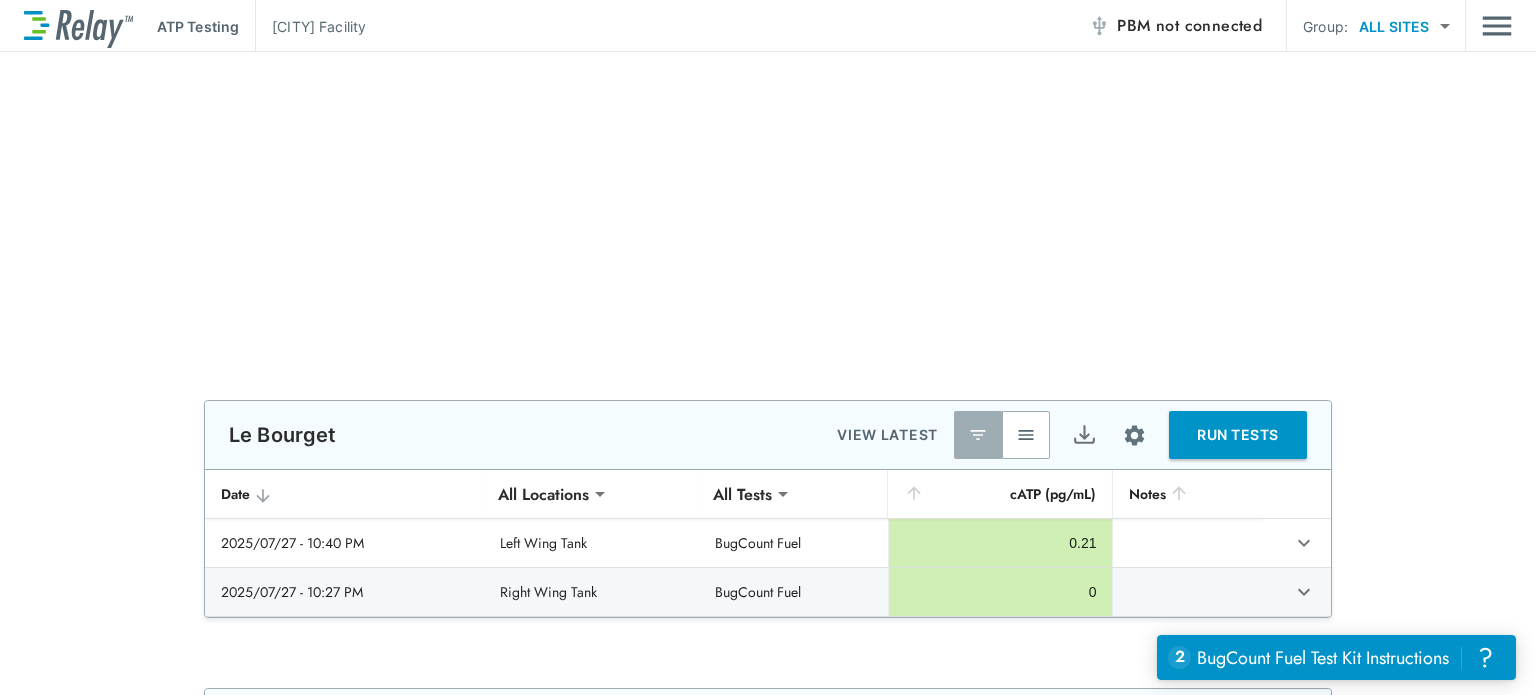 scroll, scrollTop: 800, scrollLeft: 0, axis: vertical 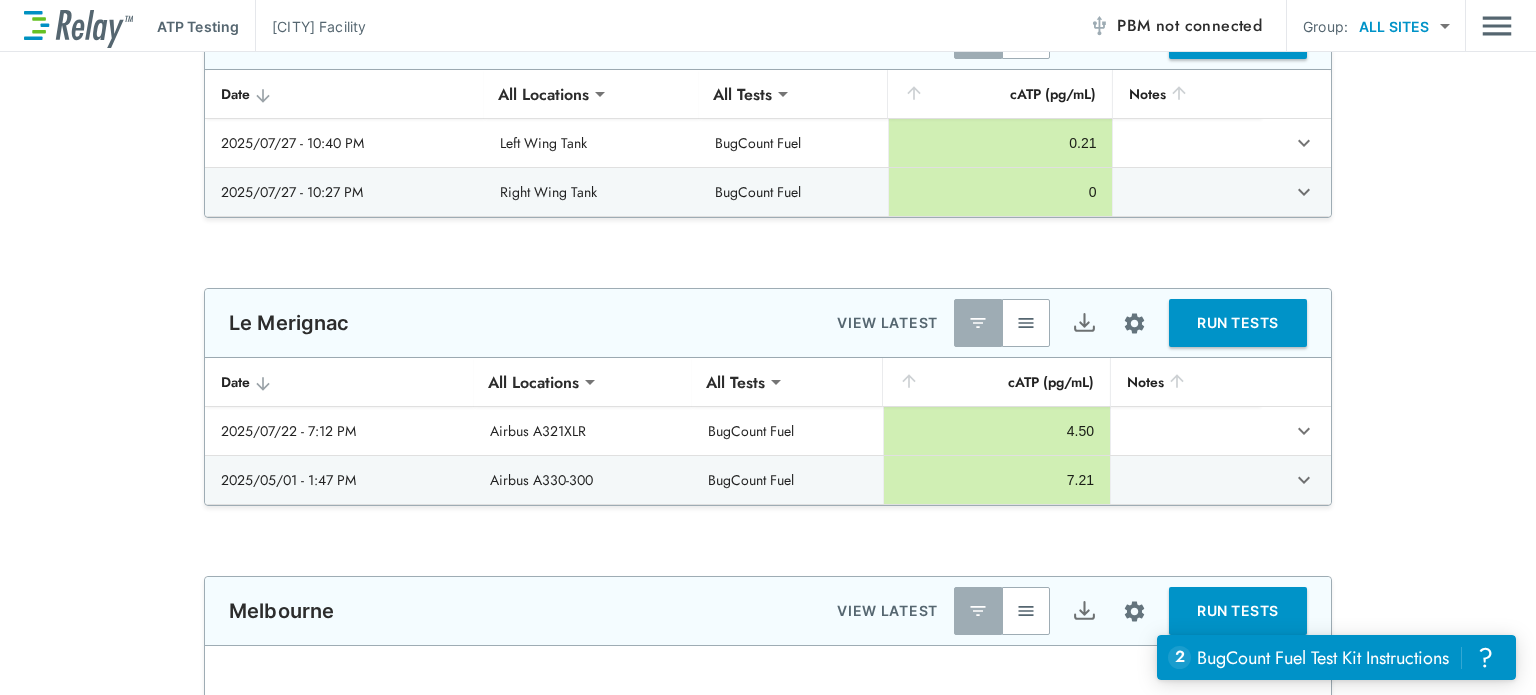 click on "**********" at bounding box center [768, 397] 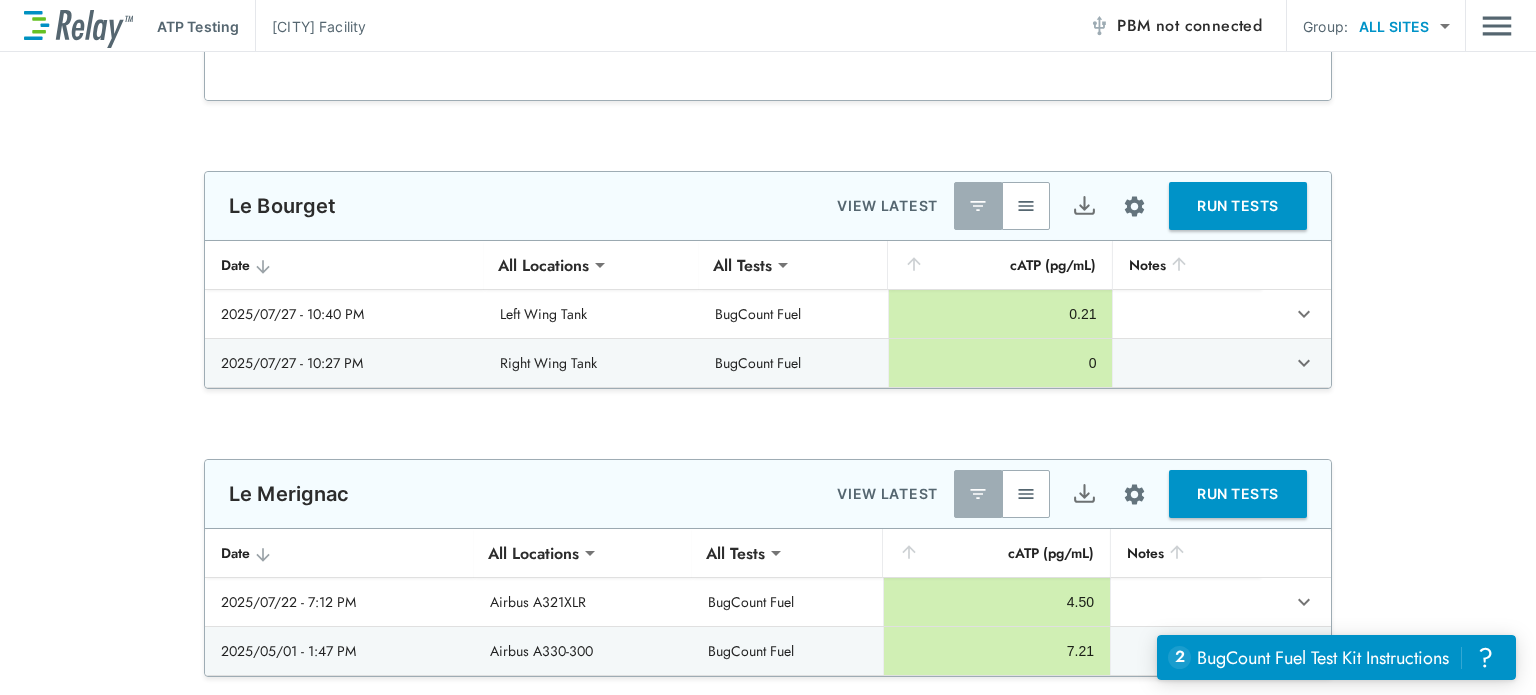 type on "*********" 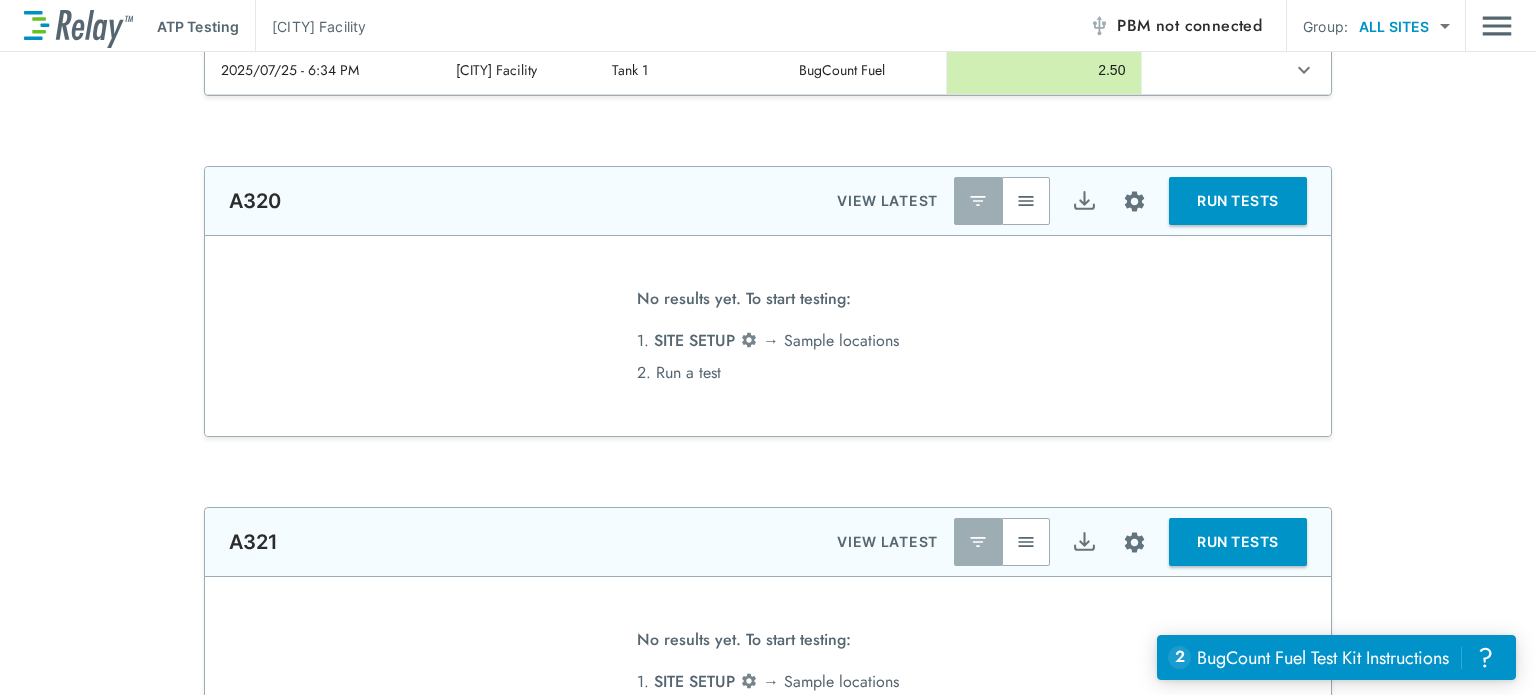 scroll, scrollTop: 0, scrollLeft: 0, axis: both 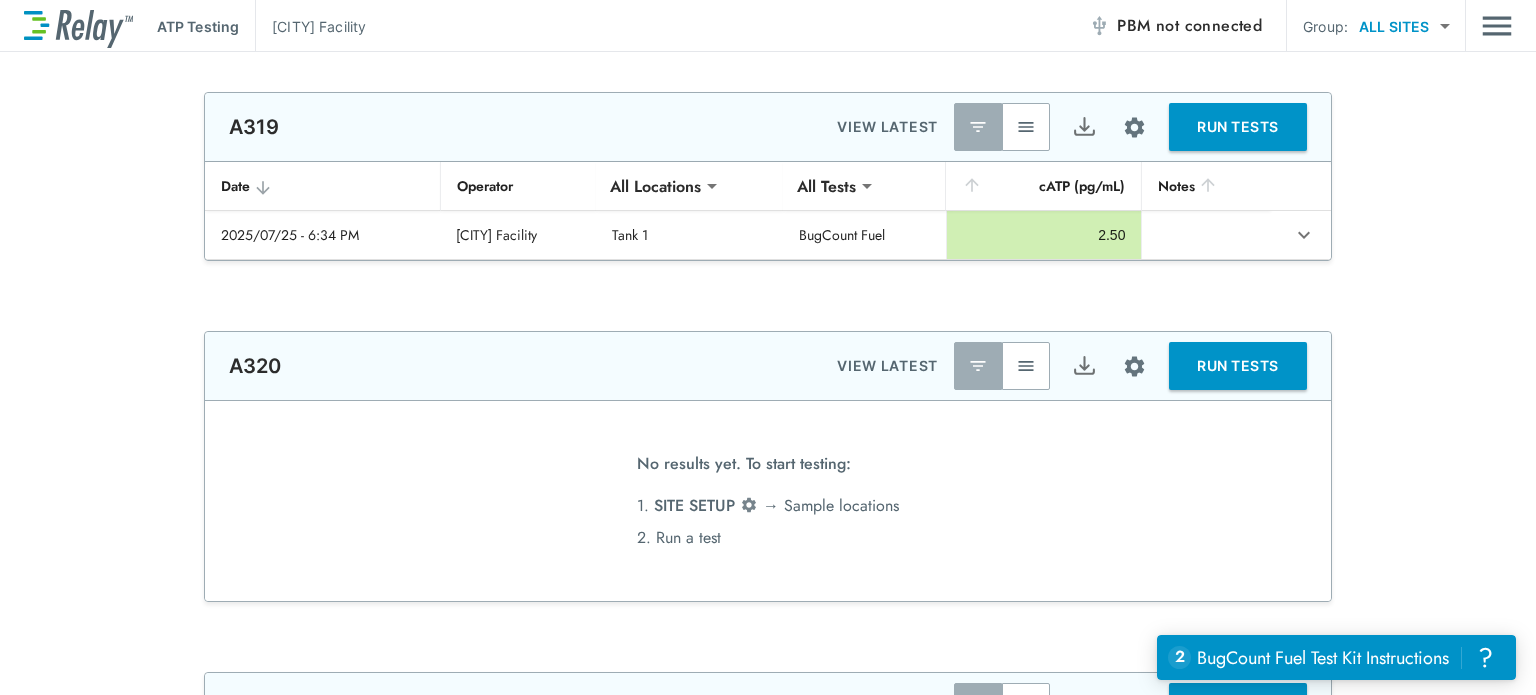 type on "******" 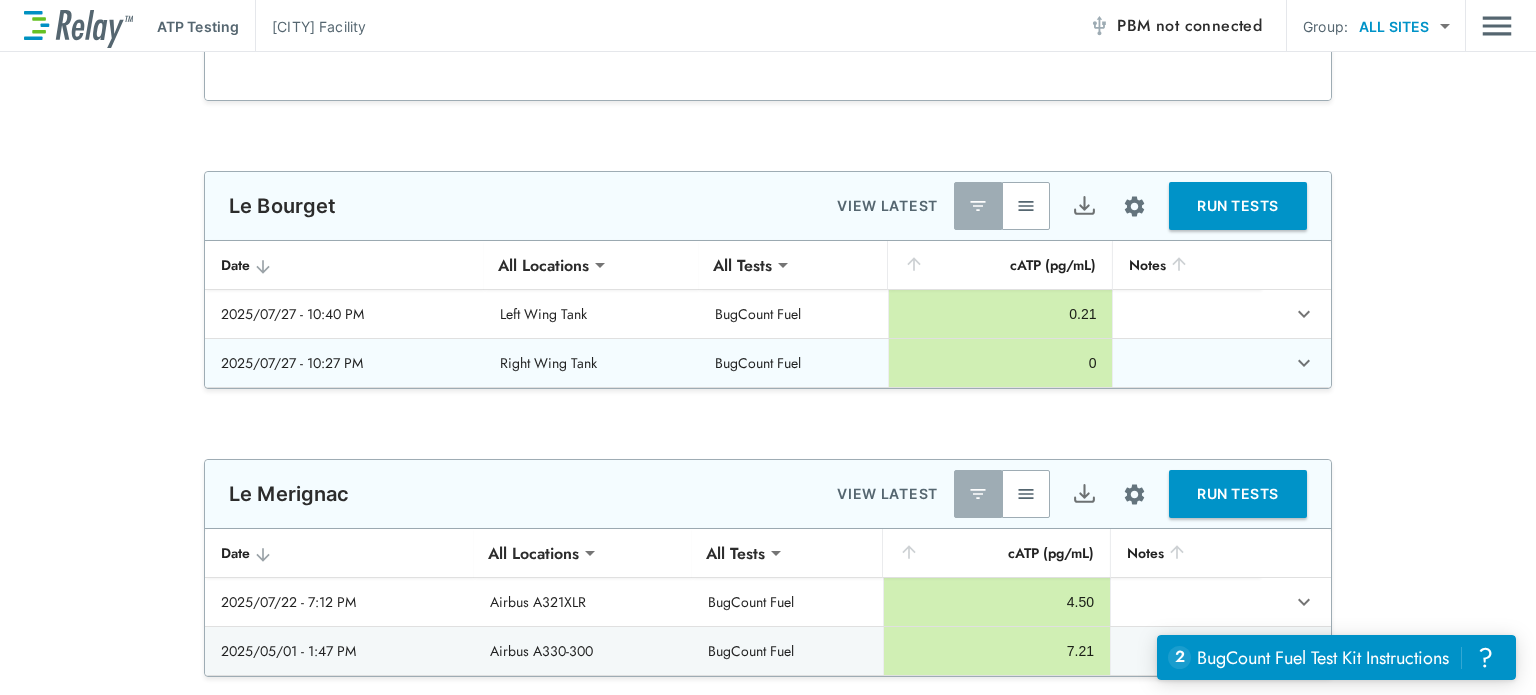type on "*********" 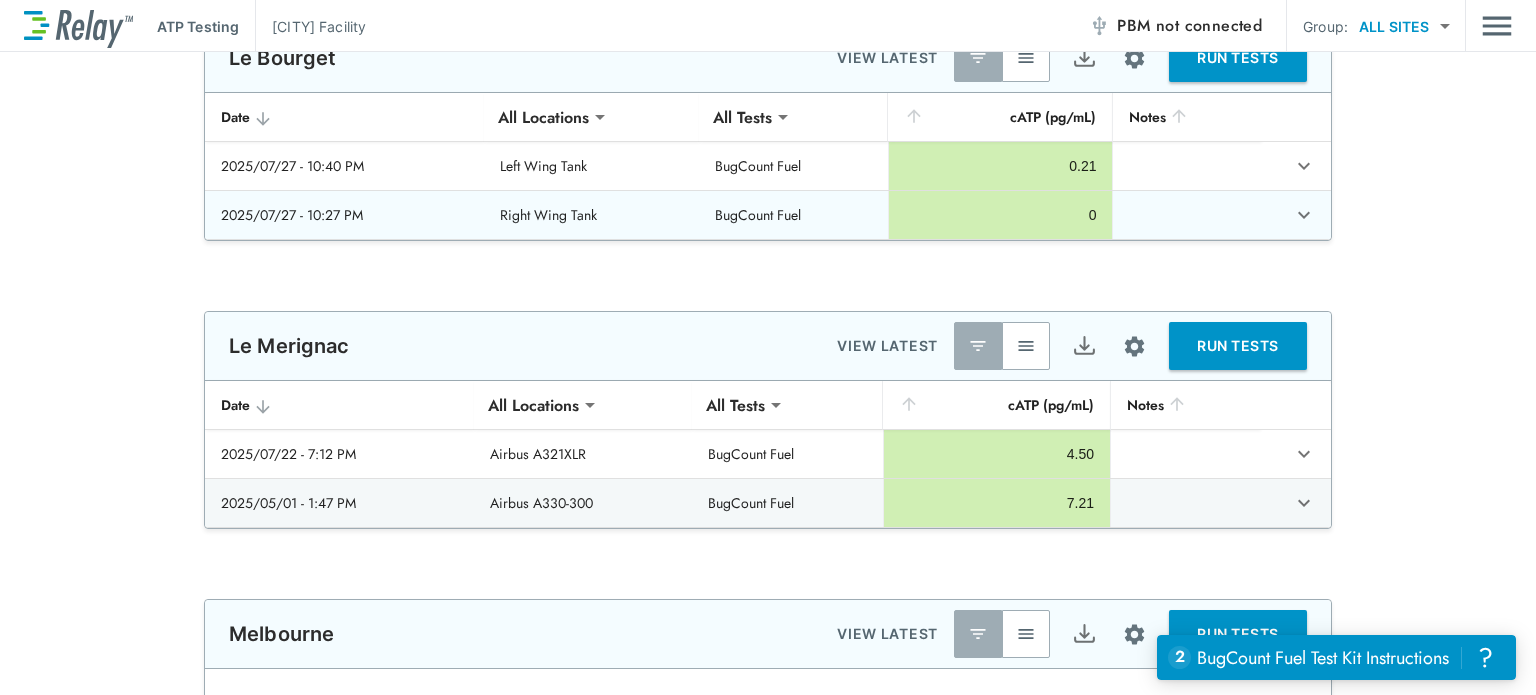 scroll, scrollTop: 800, scrollLeft: 0, axis: vertical 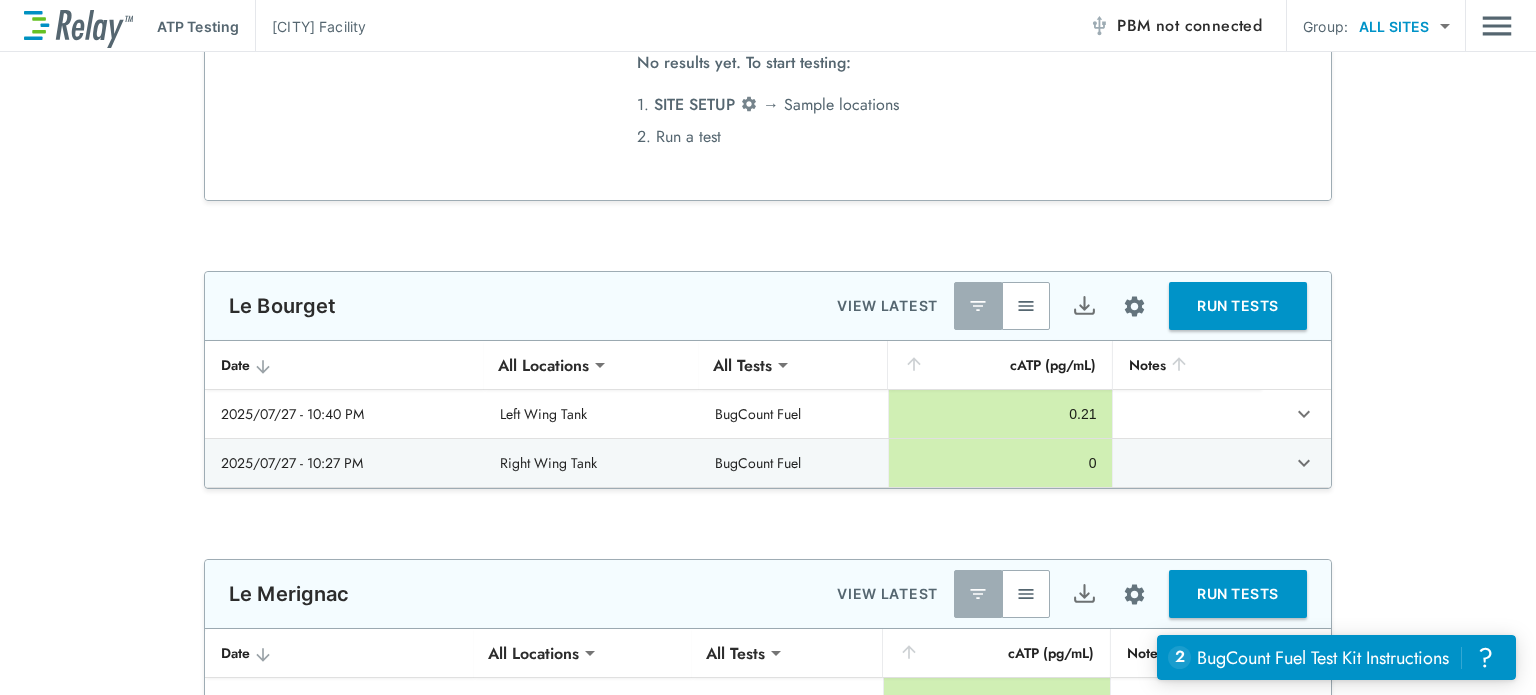 type on "*********" 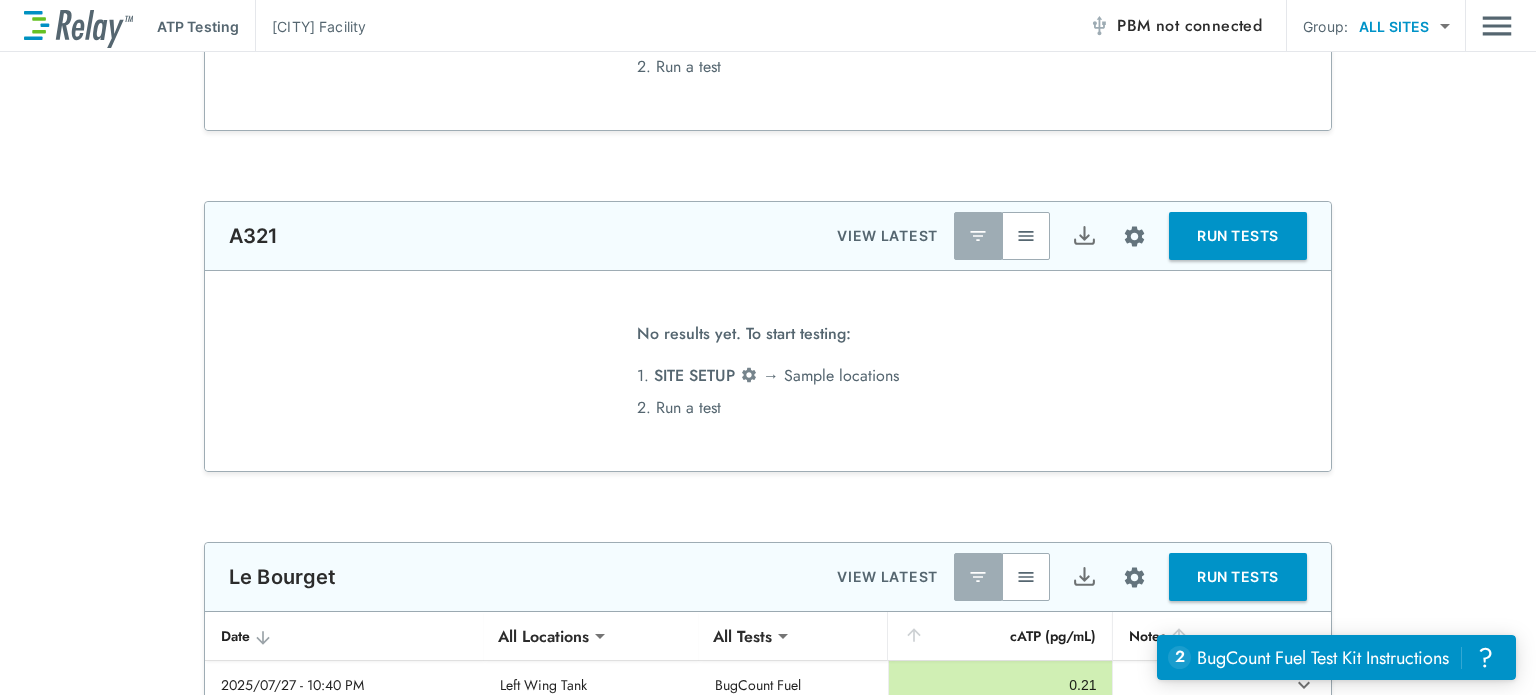 scroll, scrollTop: 100, scrollLeft: 0, axis: vertical 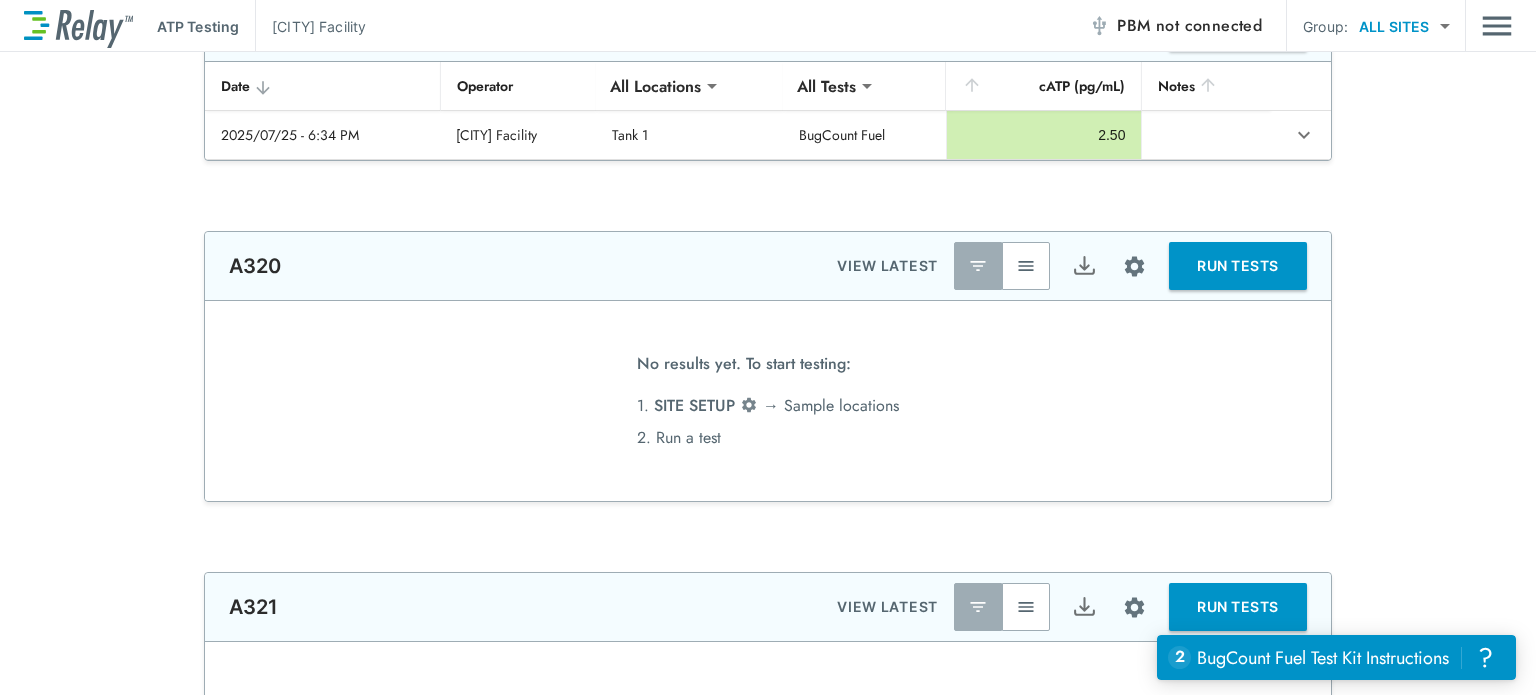 type on "******" 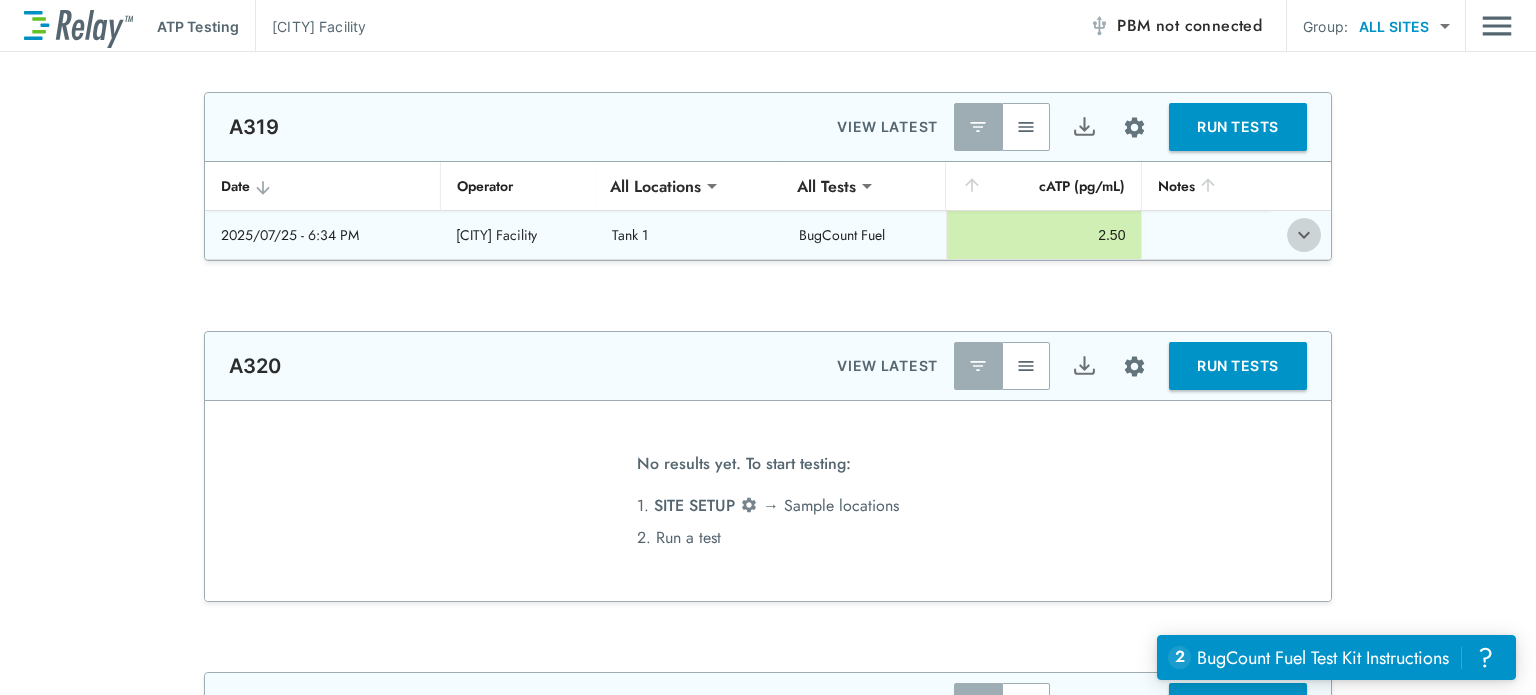 click 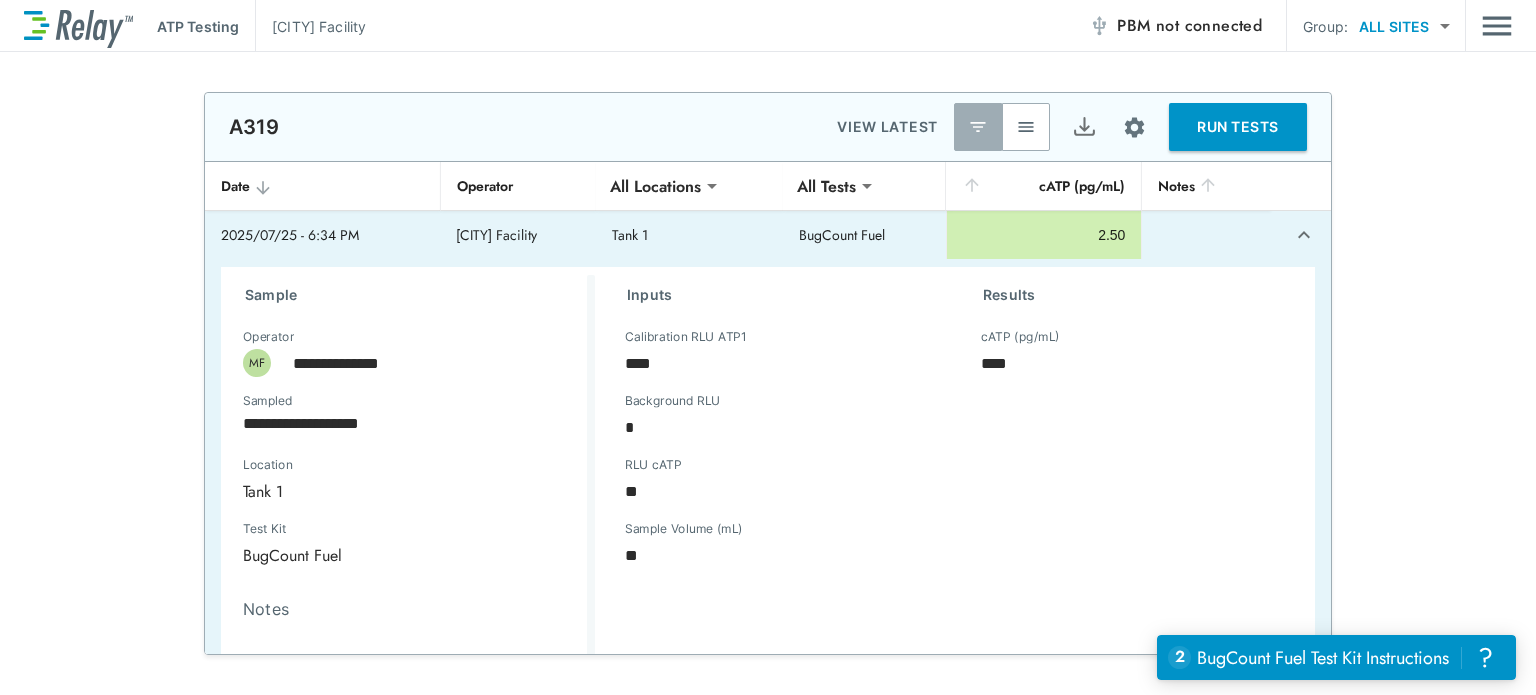 click on "**********" at bounding box center [768, 373] 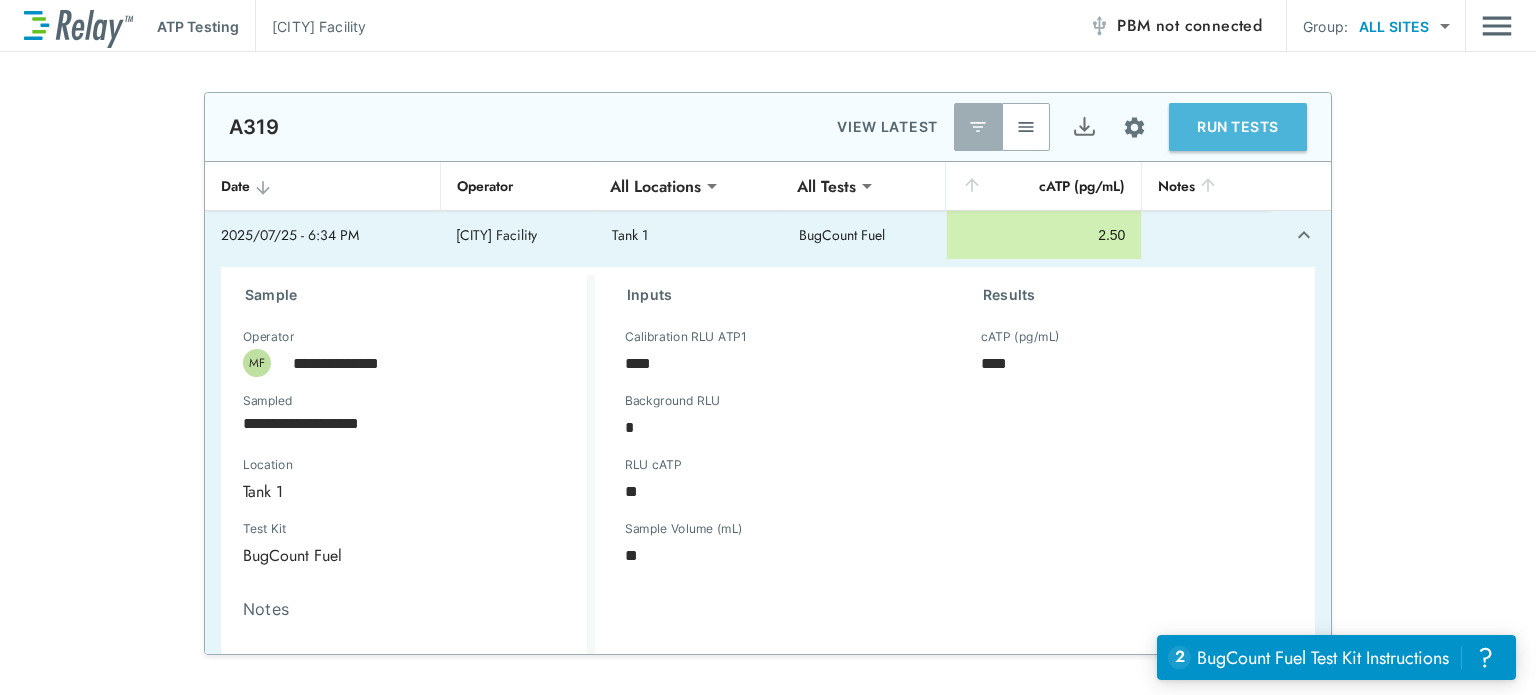 click on "RUN TESTS" at bounding box center (1238, 127) 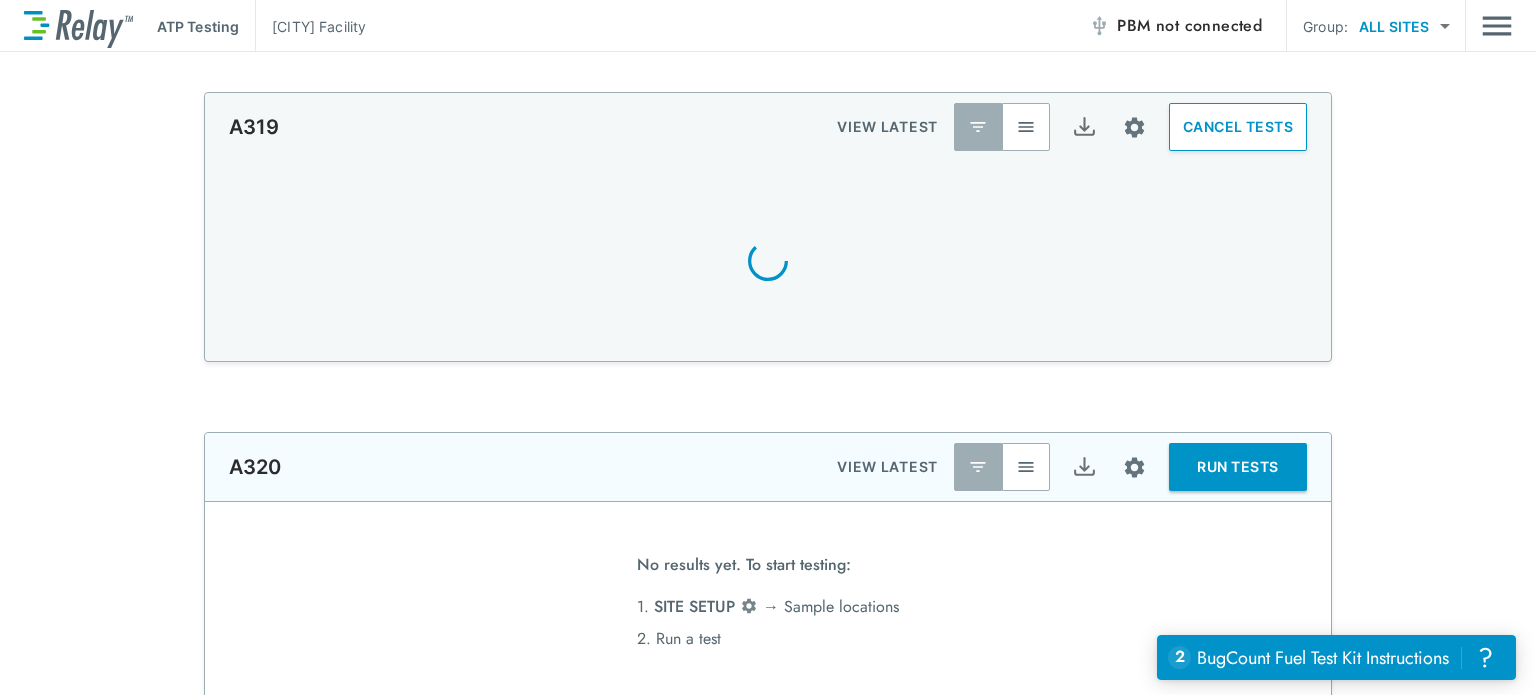 type on "*********" 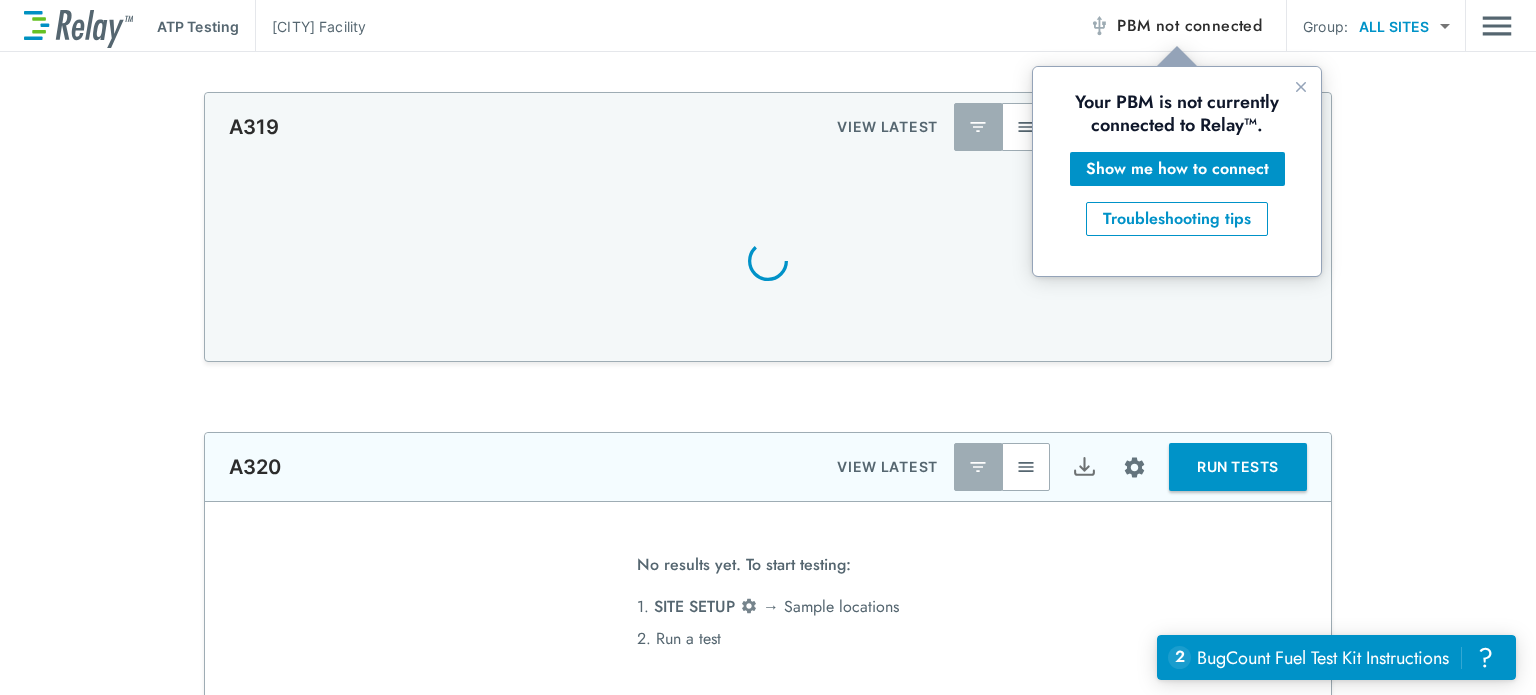 scroll, scrollTop: 0, scrollLeft: 0, axis: both 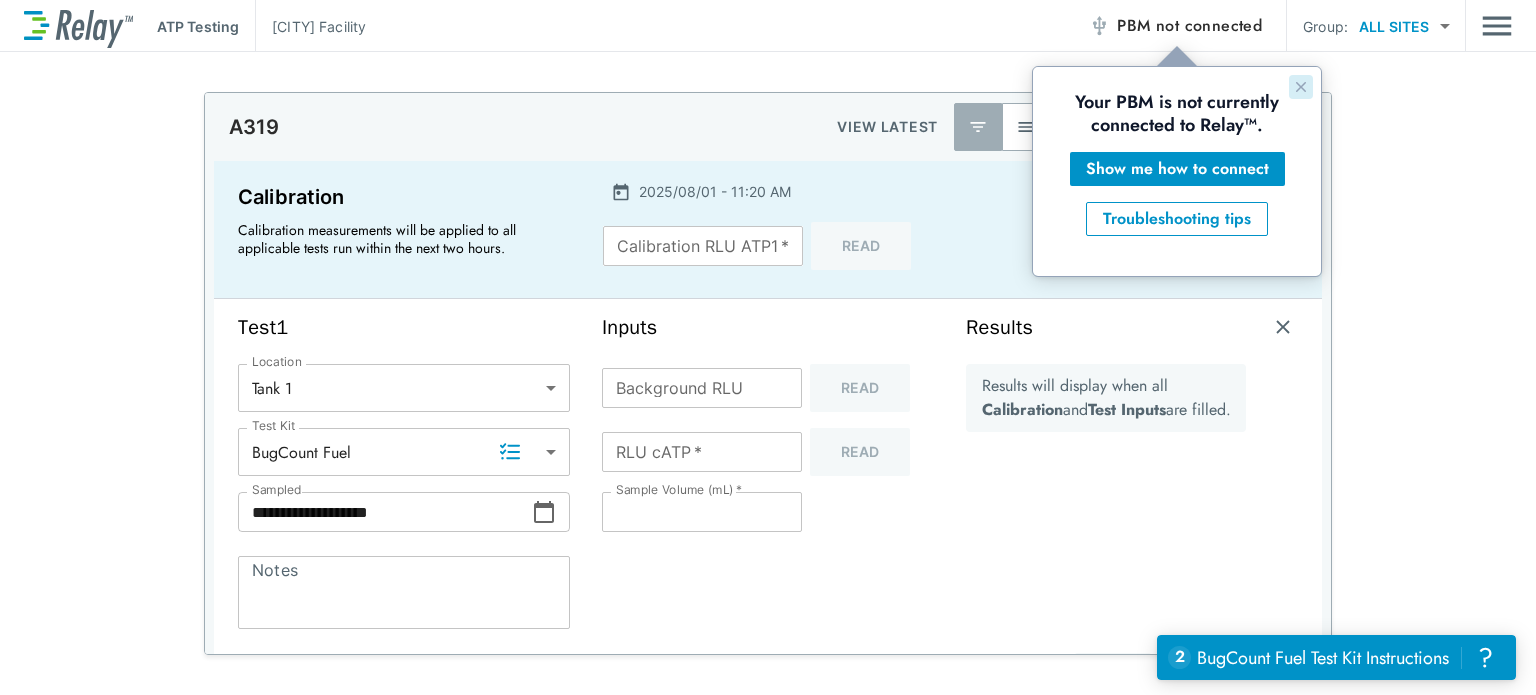 click 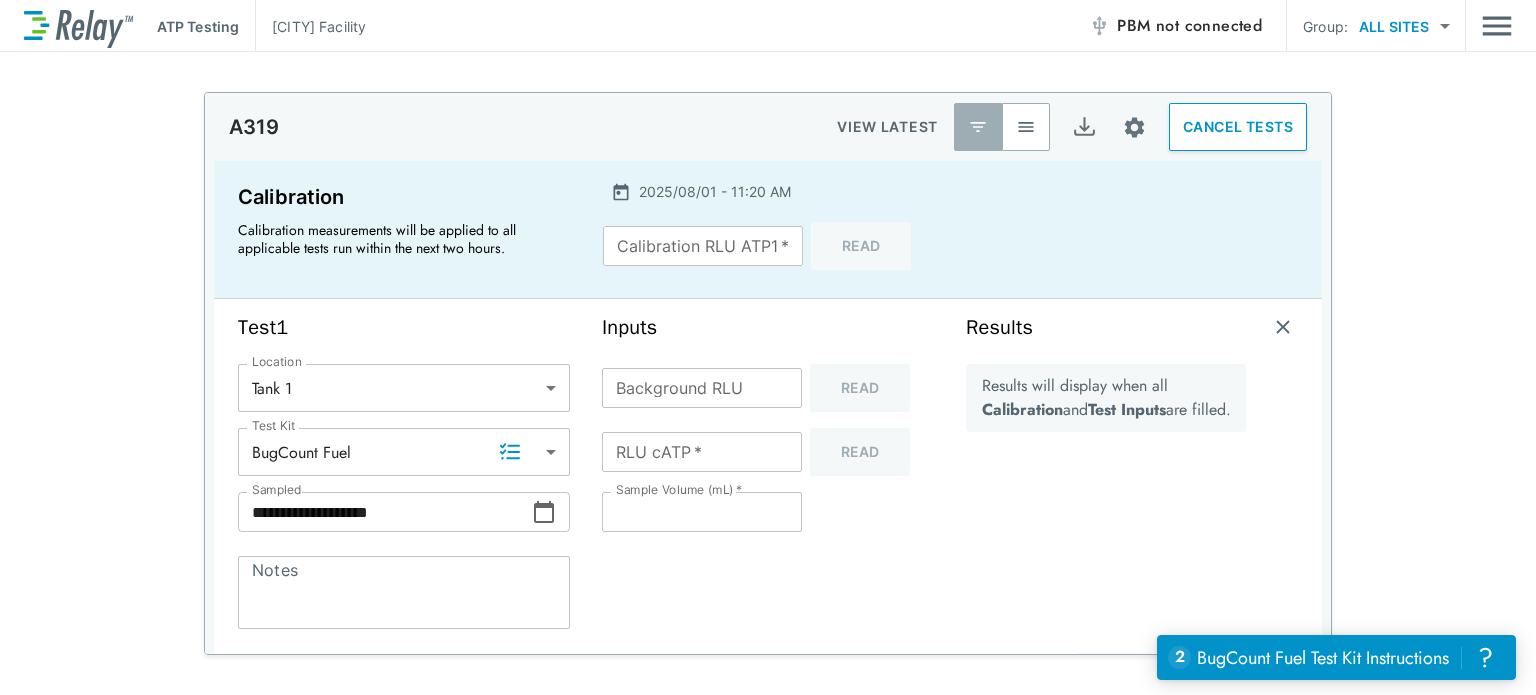 click on "**********" at bounding box center [768, 347] 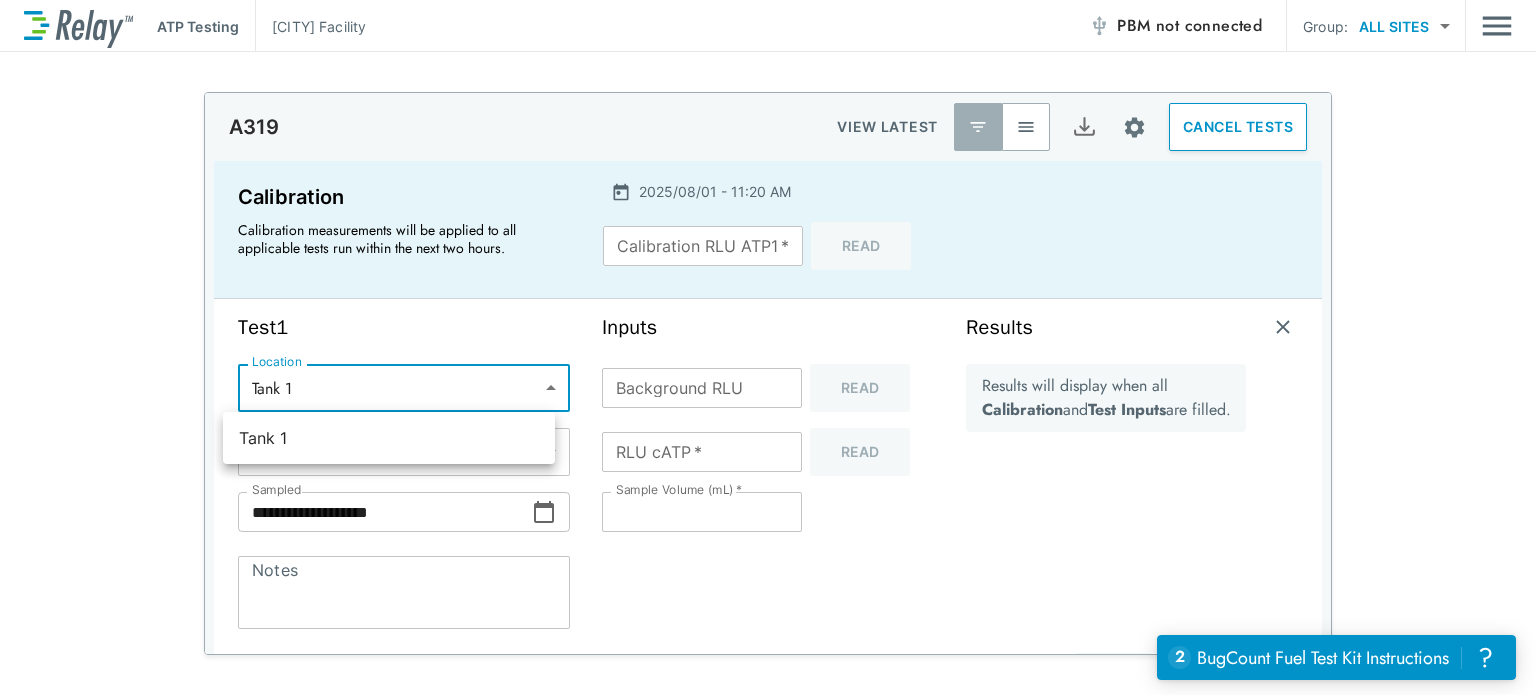 click at bounding box center [768, 347] 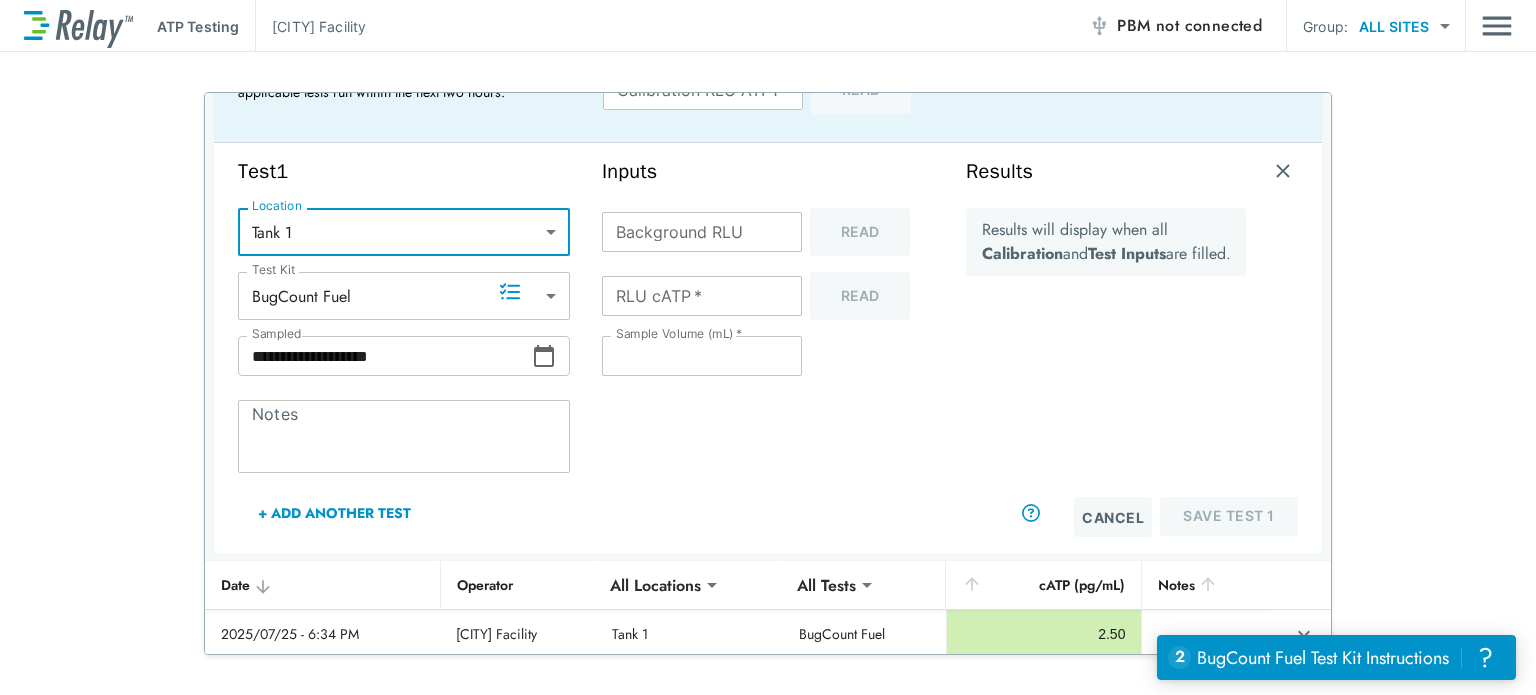 scroll, scrollTop: 160, scrollLeft: 0, axis: vertical 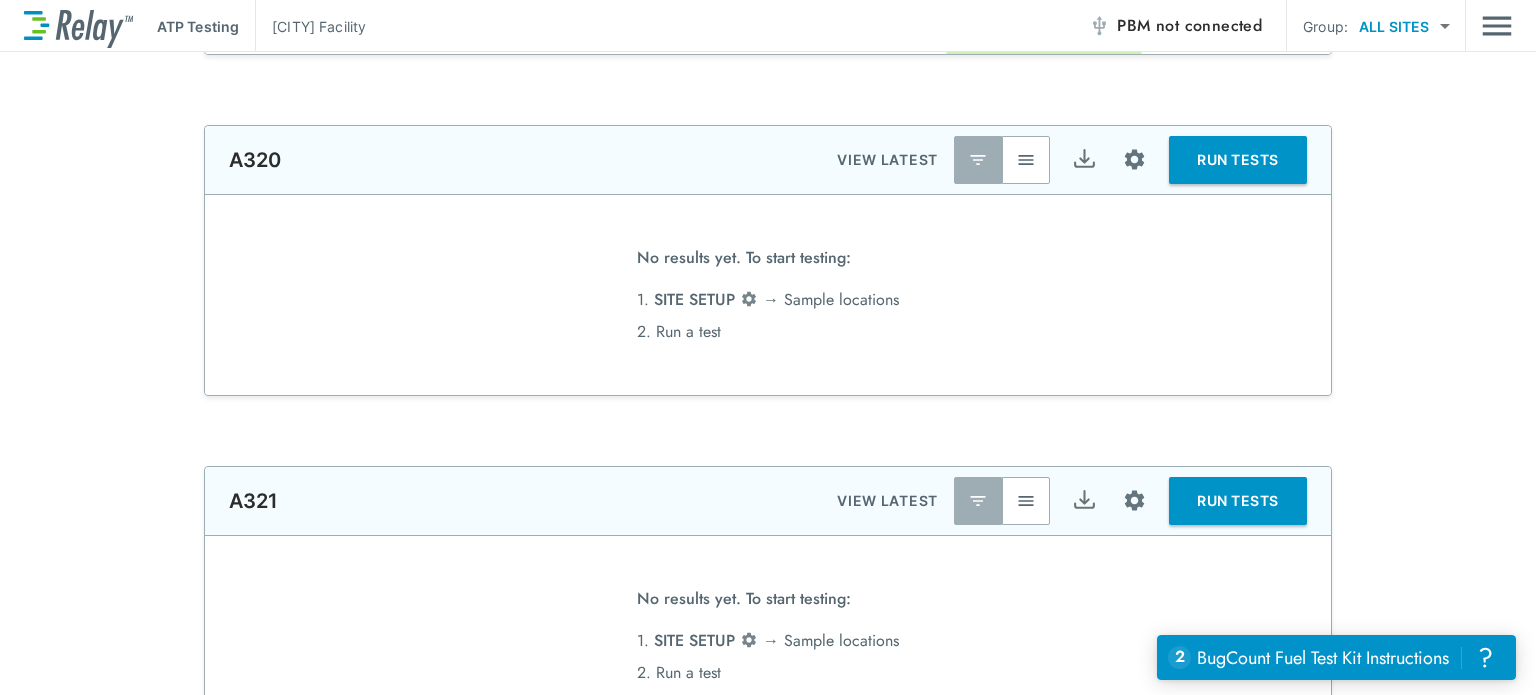 type on "*********" 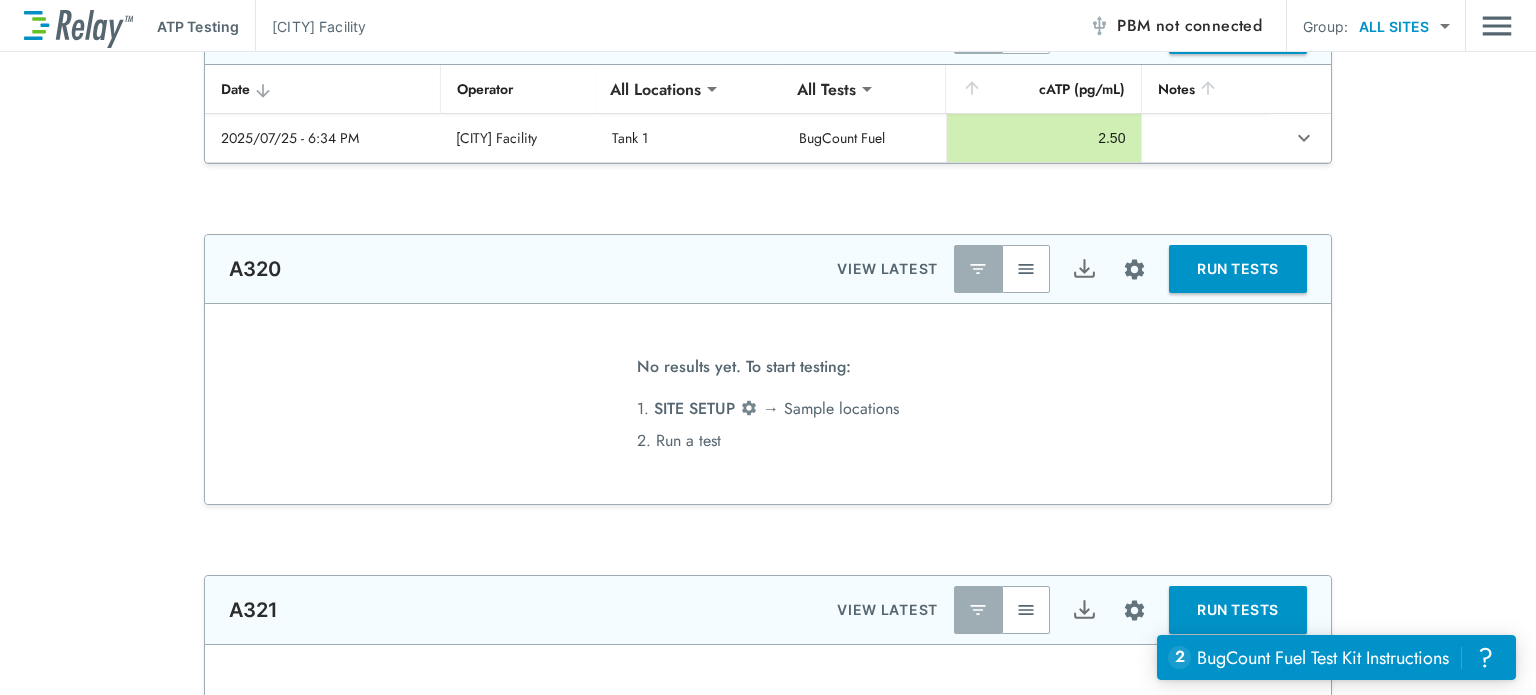 scroll, scrollTop: 0, scrollLeft: 0, axis: both 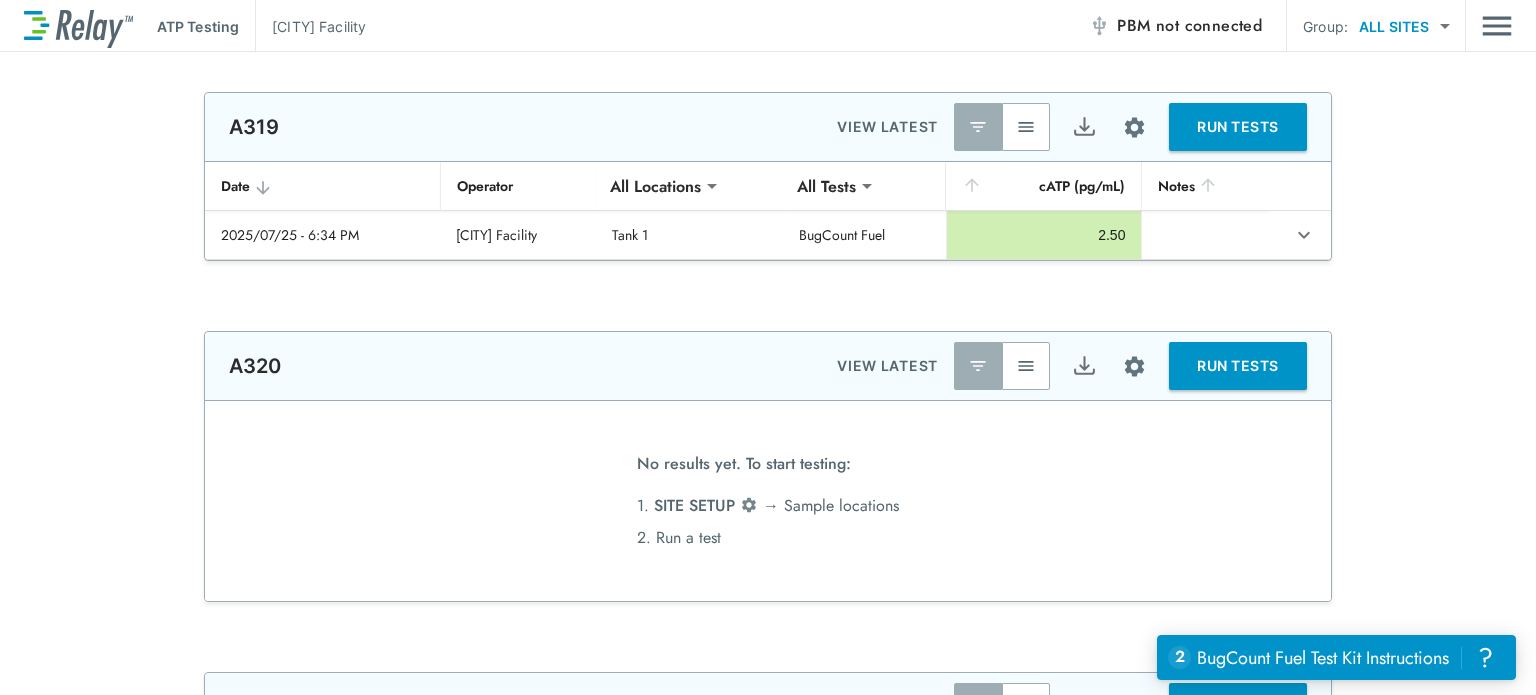 type on "******" 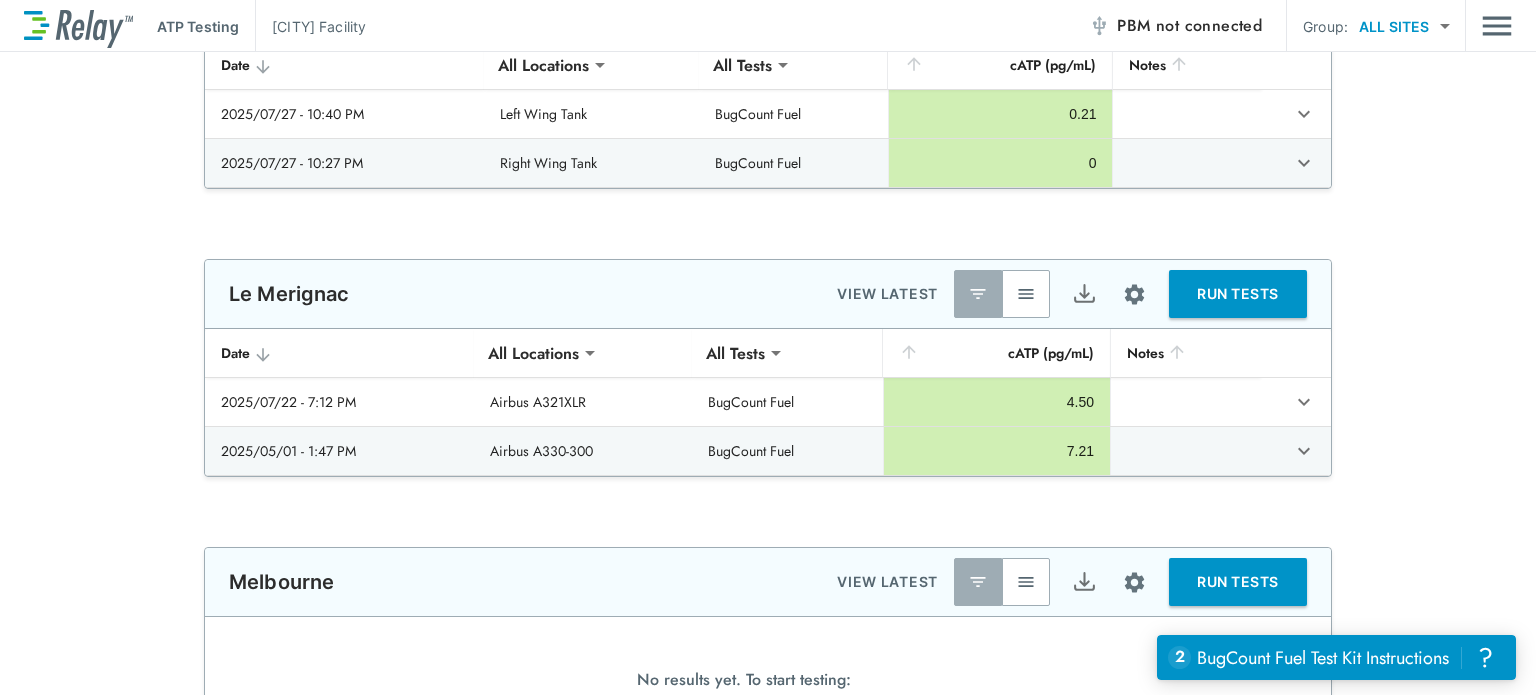 scroll, scrollTop: 700, scrollLeft: 0, axis: vertical 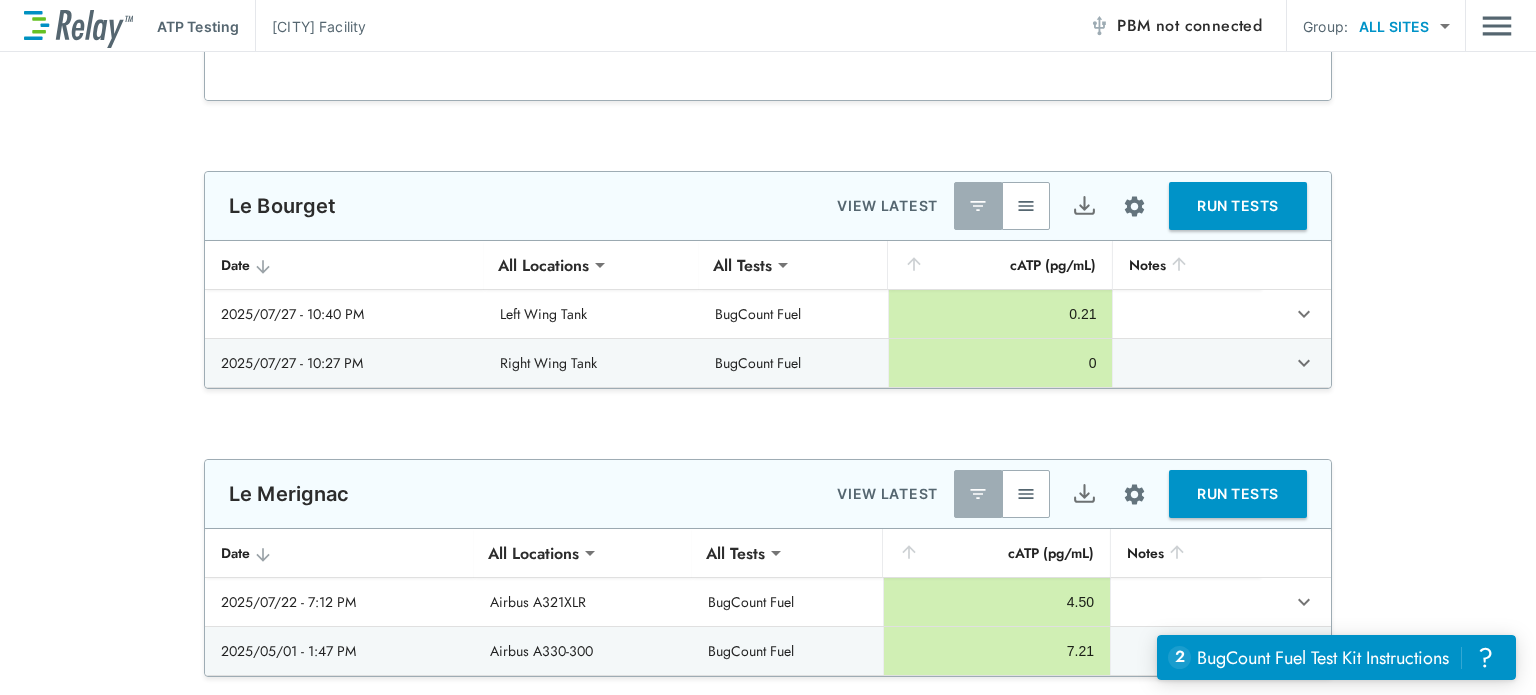 type on "*********" 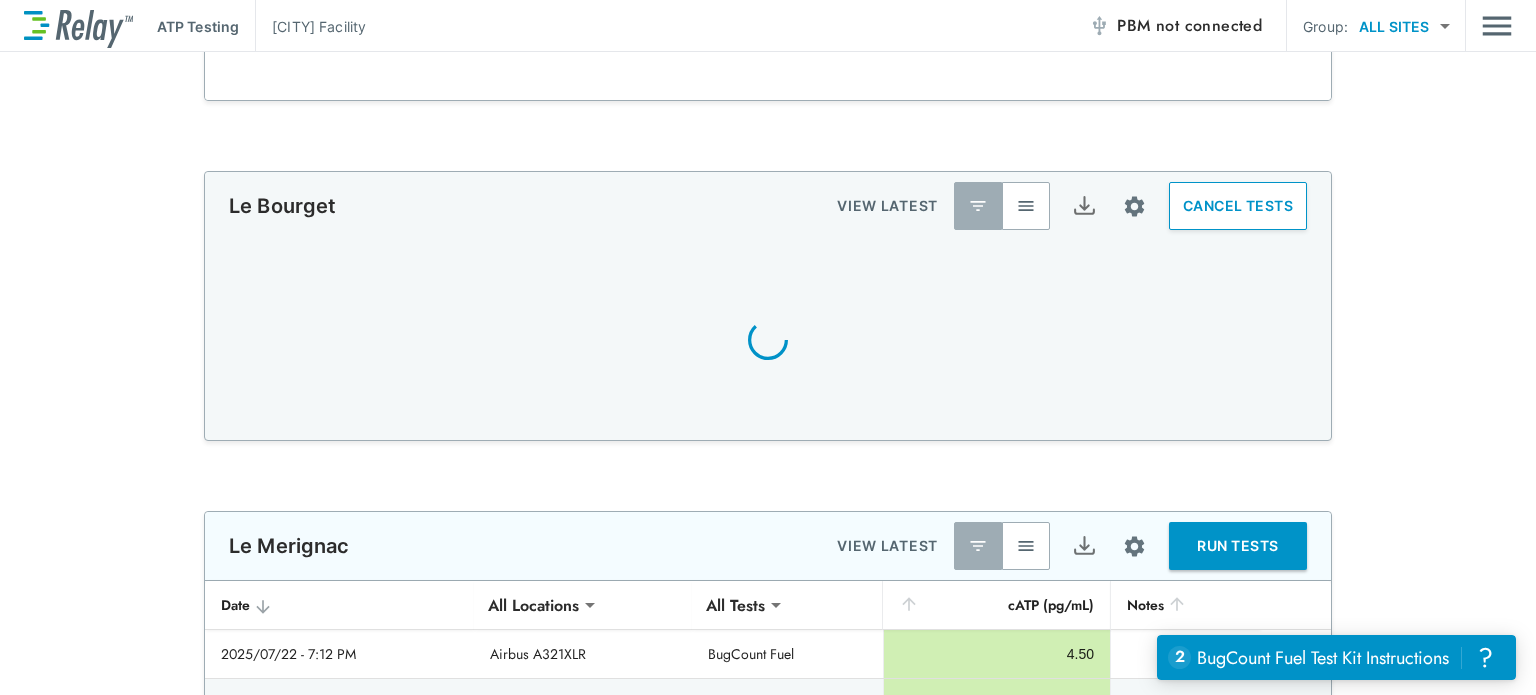 scroll, scrollTop: 708, scrollLeft: 0, axis: vertical 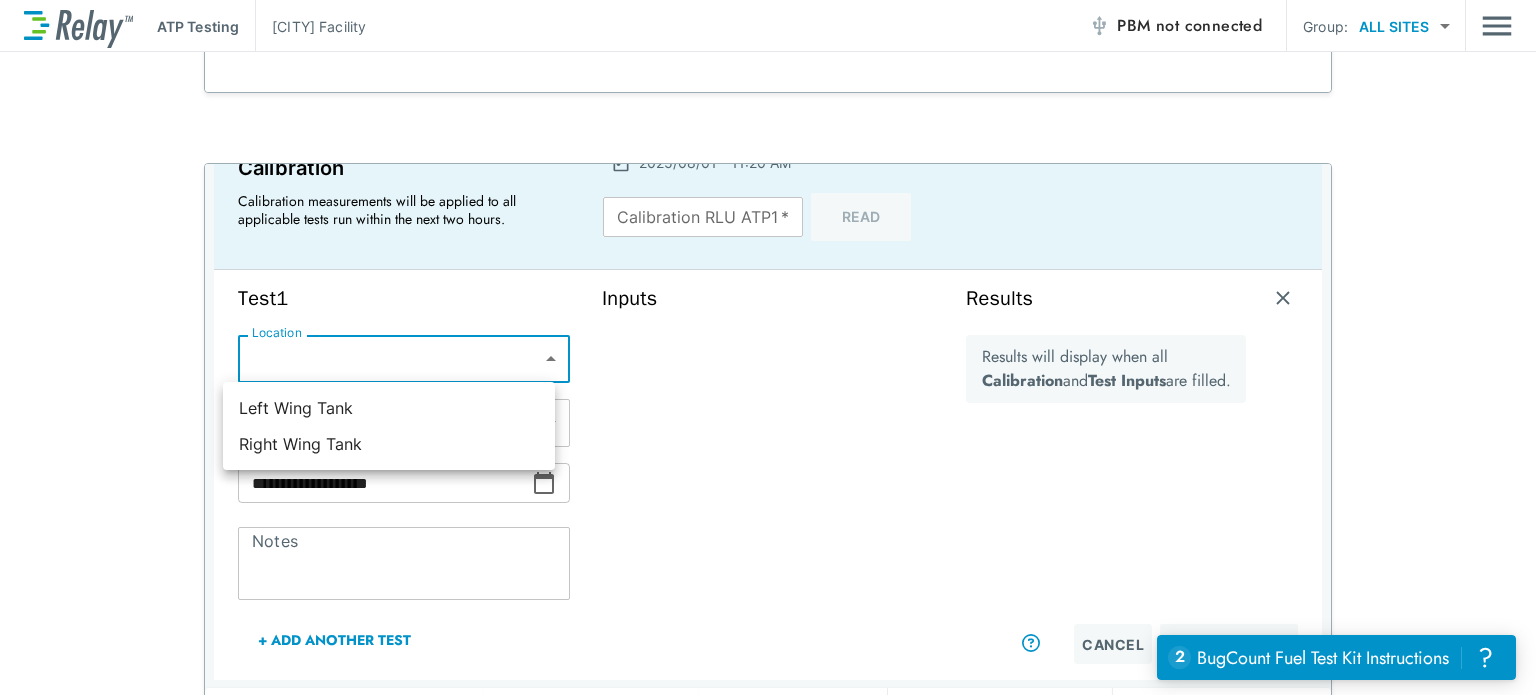 click on "**********" at bounding box center (768, 347) 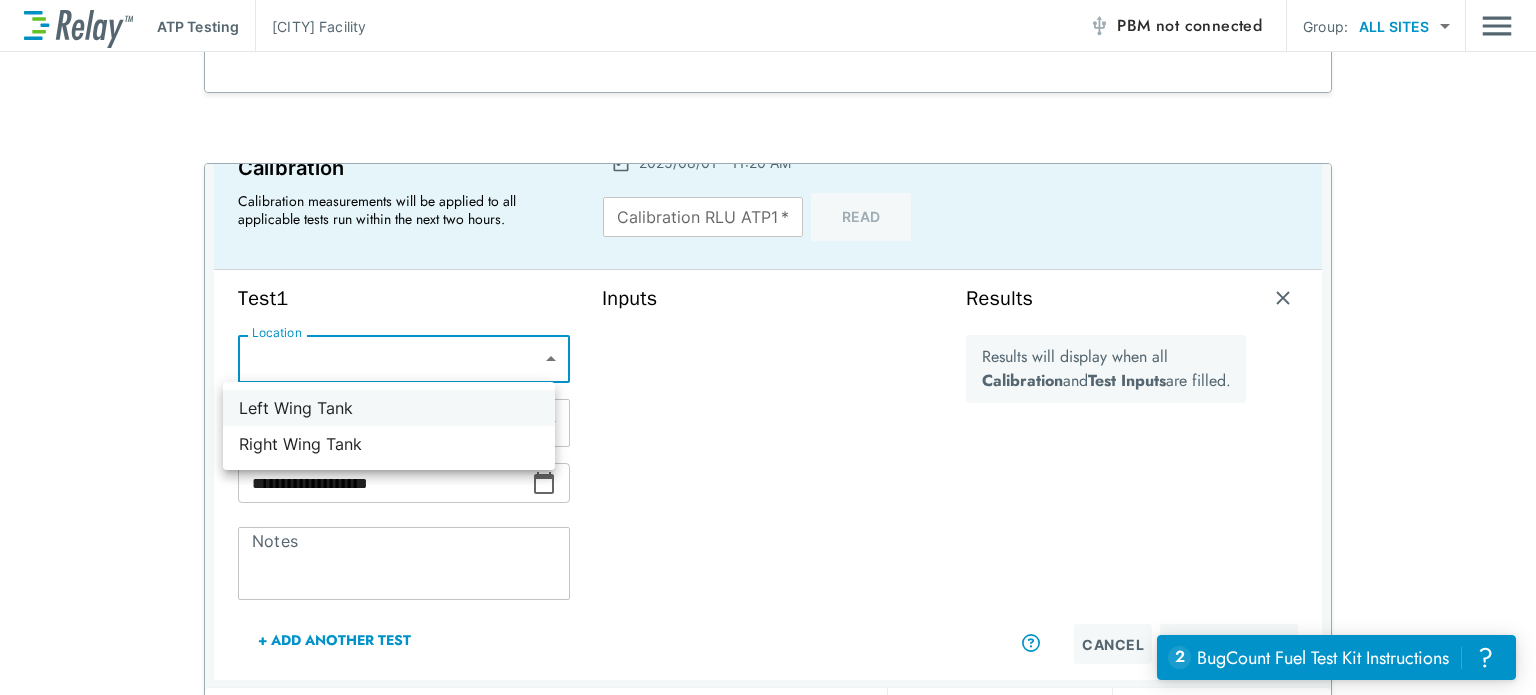 click on "Left Wing Tank" at bounding box center (389, 408) 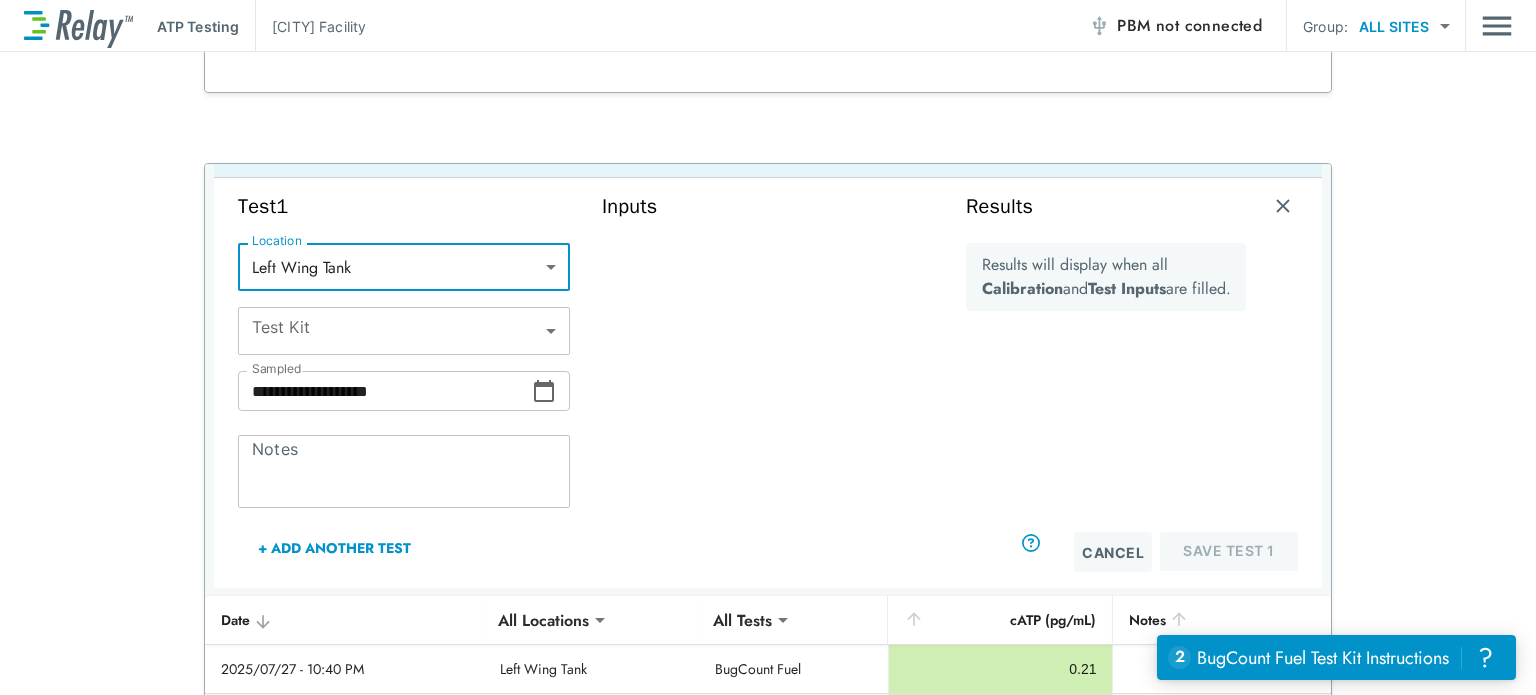 scroll, scrollTop: 200, scrollLeft: 0, axis: vertical 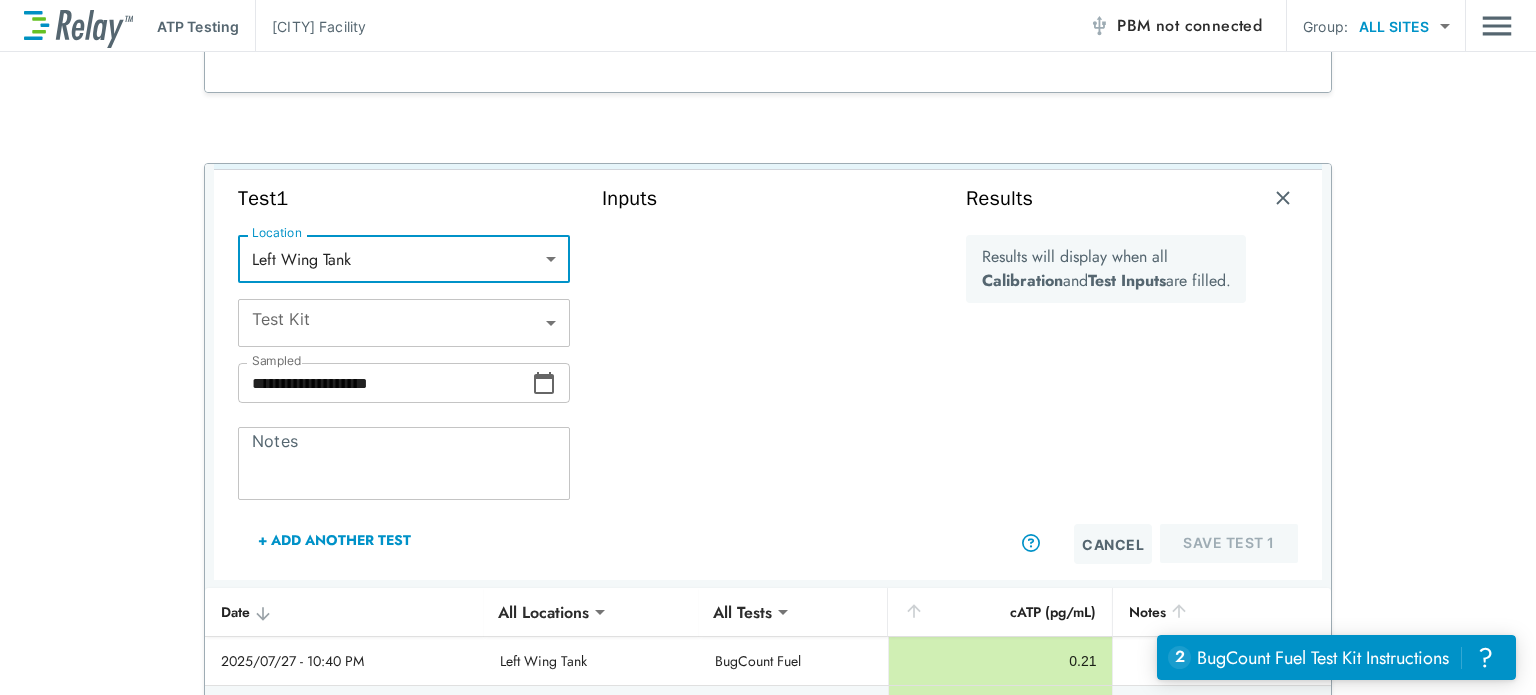 click on "**********" at bounding box center [768, 347] 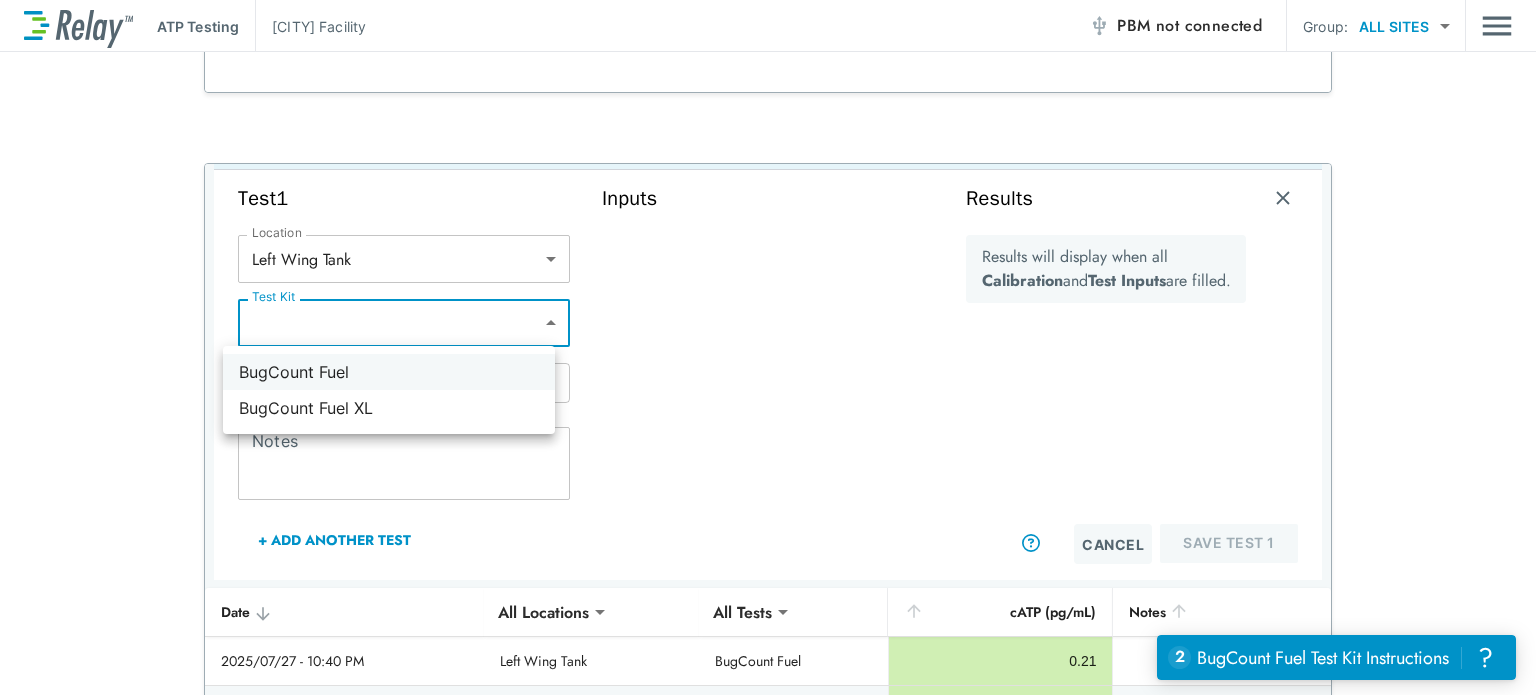 click on "BugCount Fuel" at bounding box center (389, 372) 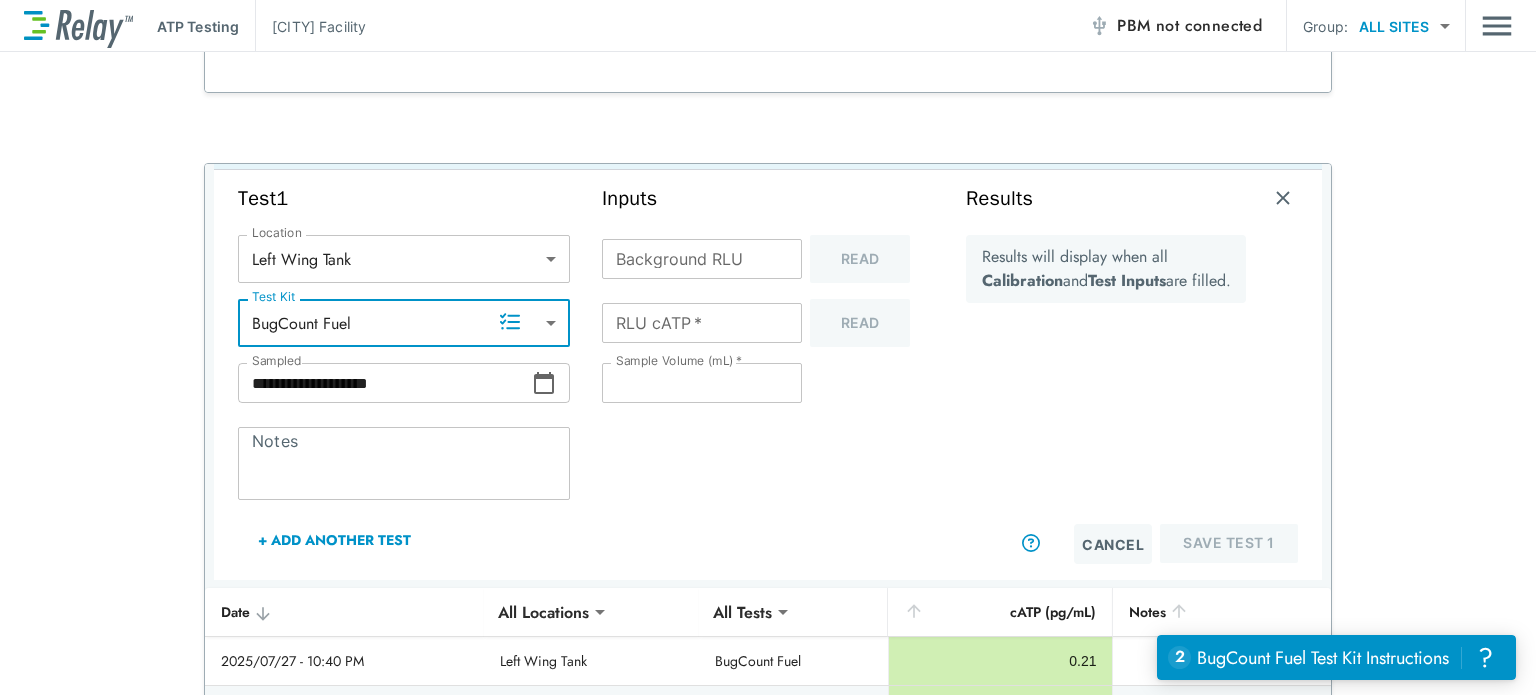 click on "**********" at bounding box center (768, 347) 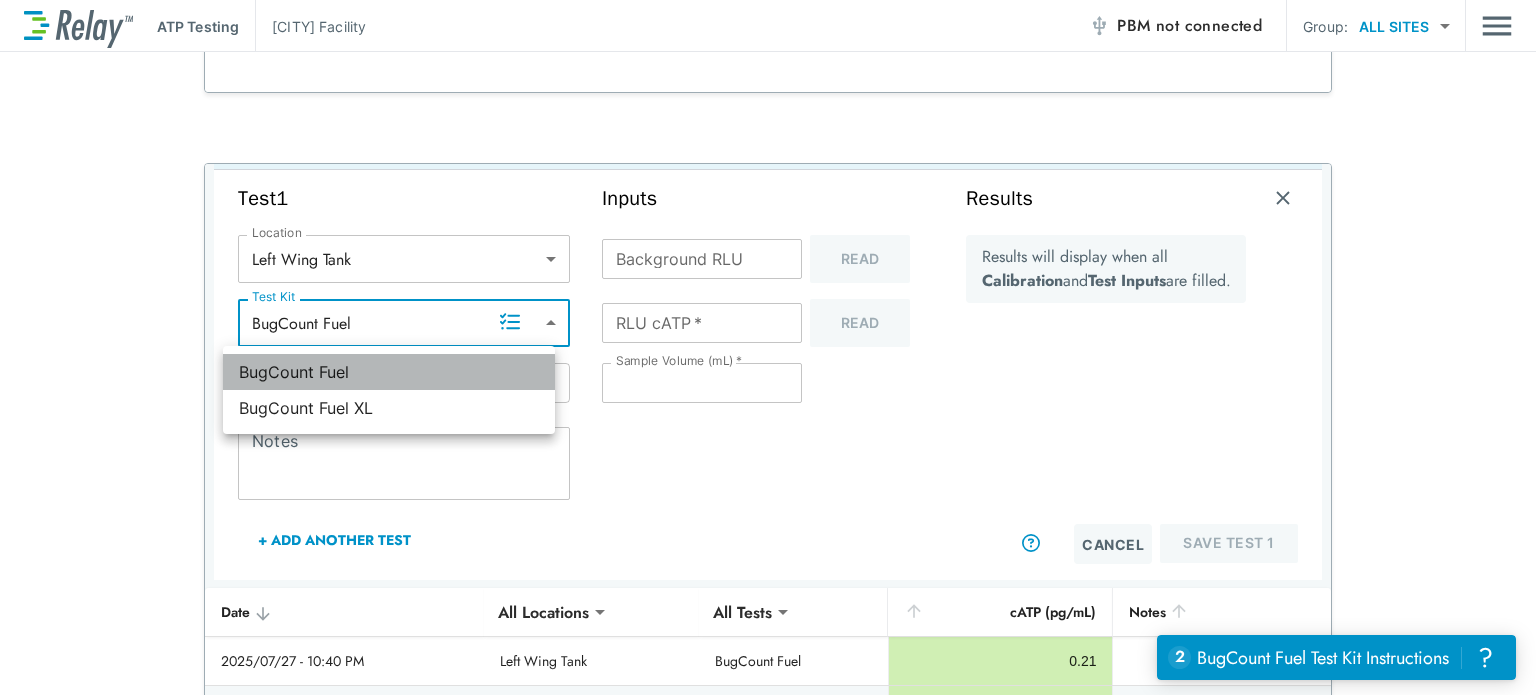 click on "BugCount Fuel" at bounding box center (389, 372) 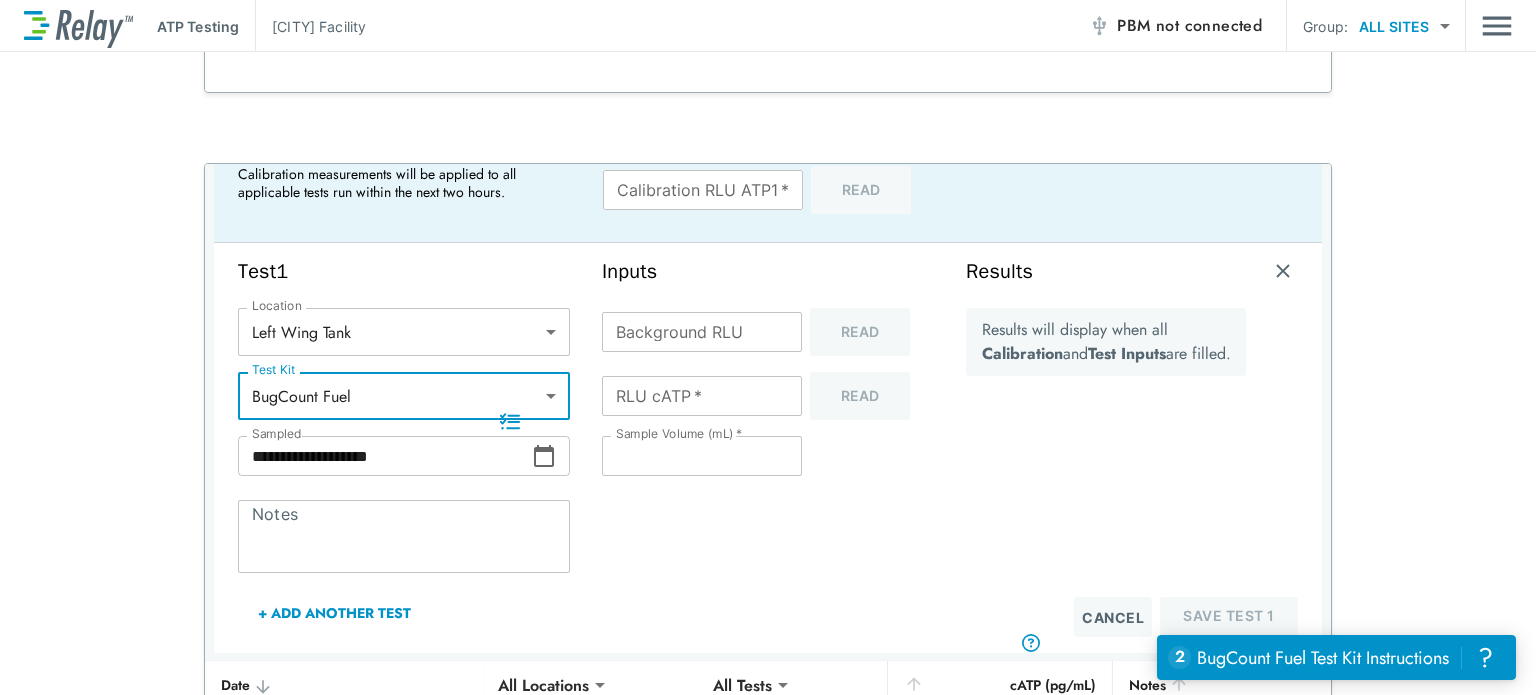scroll, scrollTop: 100, scrollLeft: 0, axis: vertical 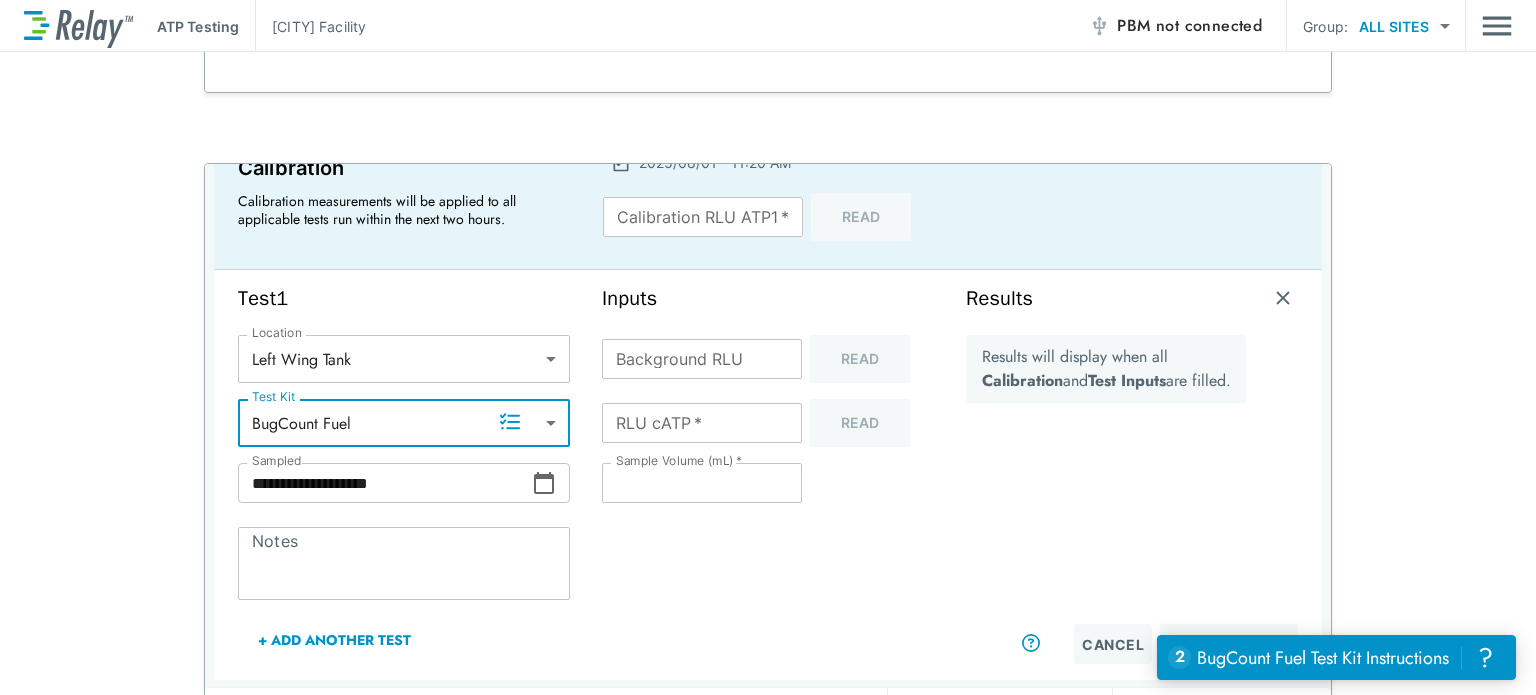 click on "Calibration RLU ATP1   *" at bounding box center [703, 217] 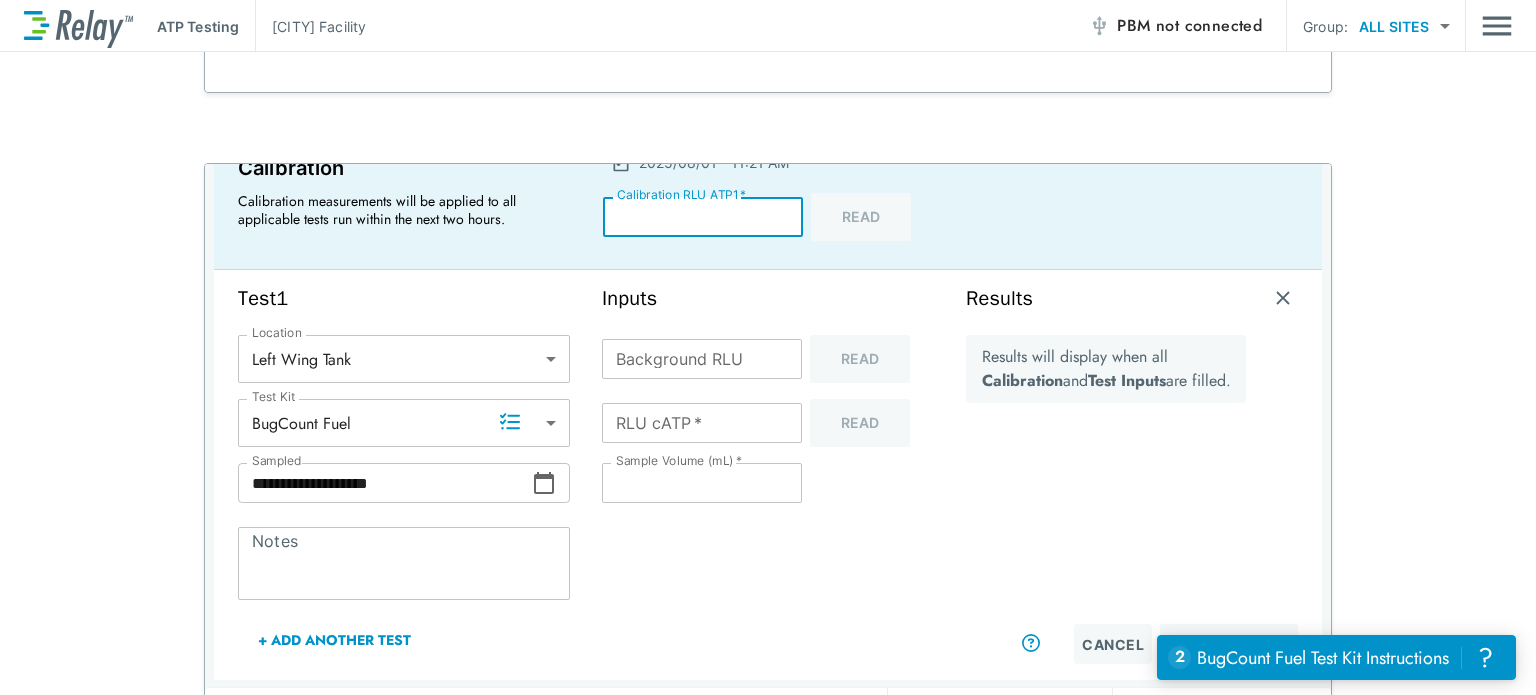 click on "Inputs" at bounding box center [768, 298] 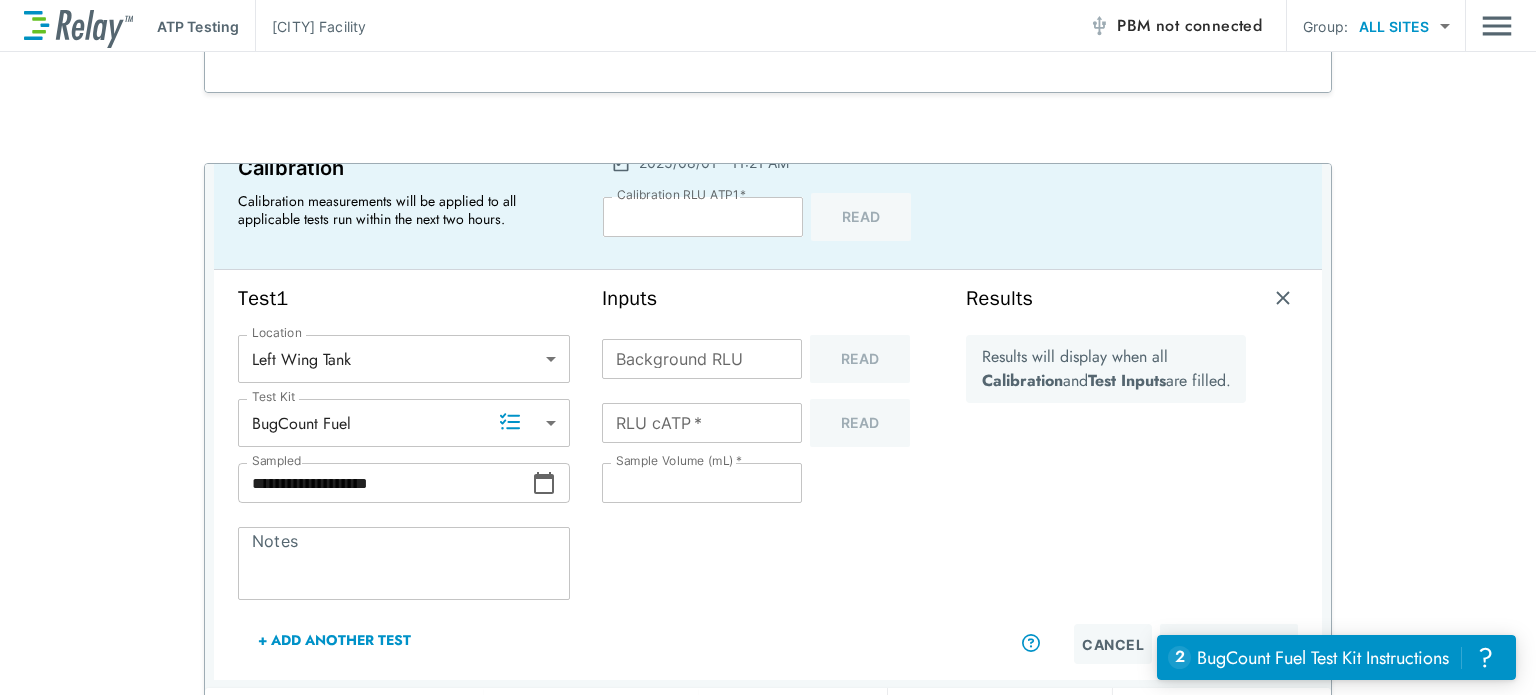 click on "2025/08/01 - 11:21 AM Calibration RLU ATP1   * ** Calibration RLU ATP1   * Read" at bounding box center [767, 200] 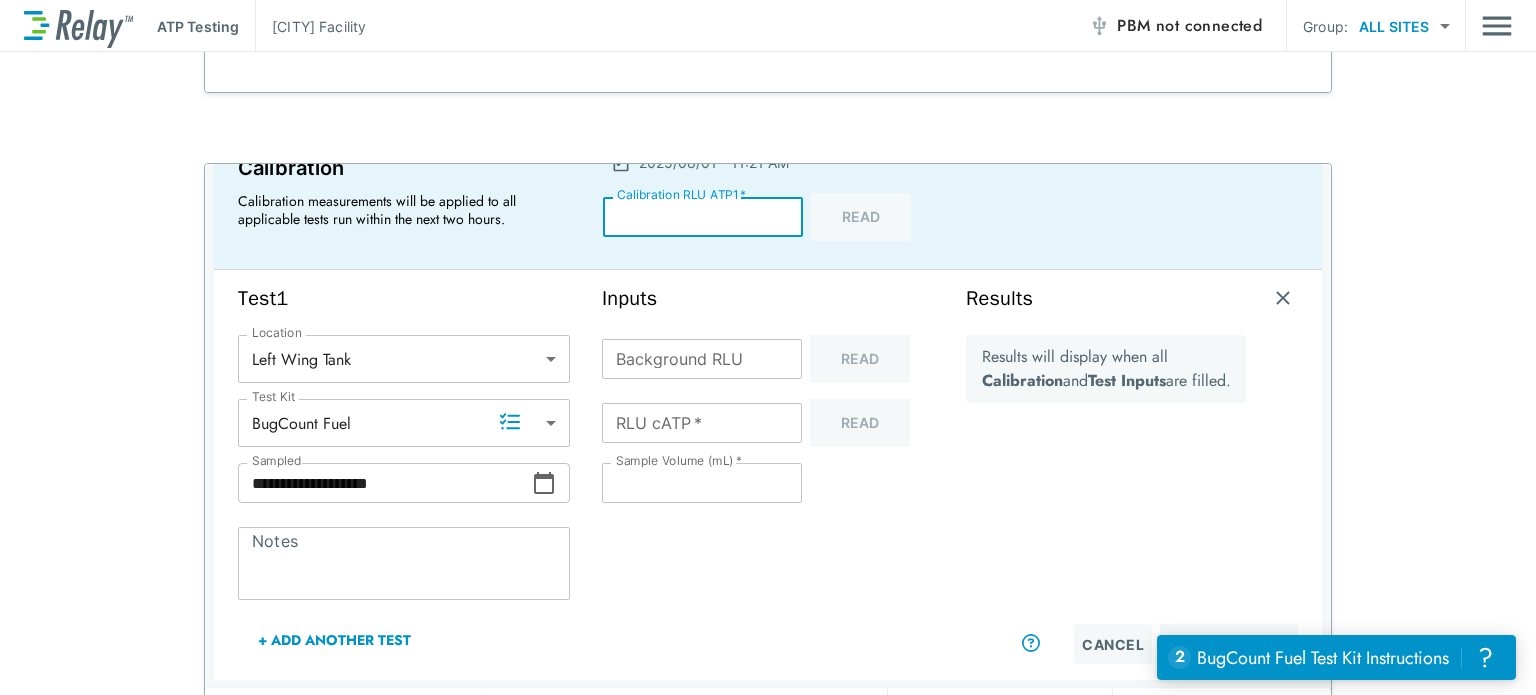 type on "****" 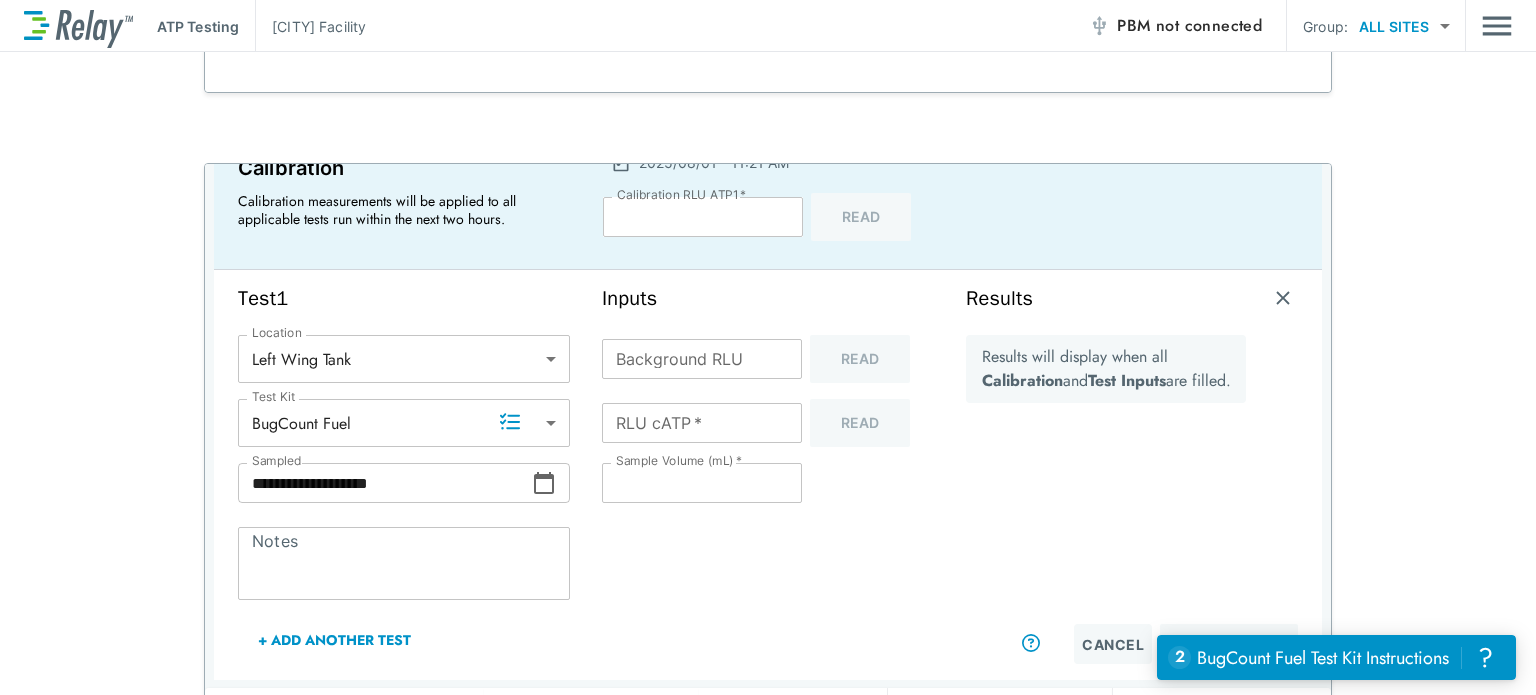 click on "Inputs" at bounding box center [768, 298] 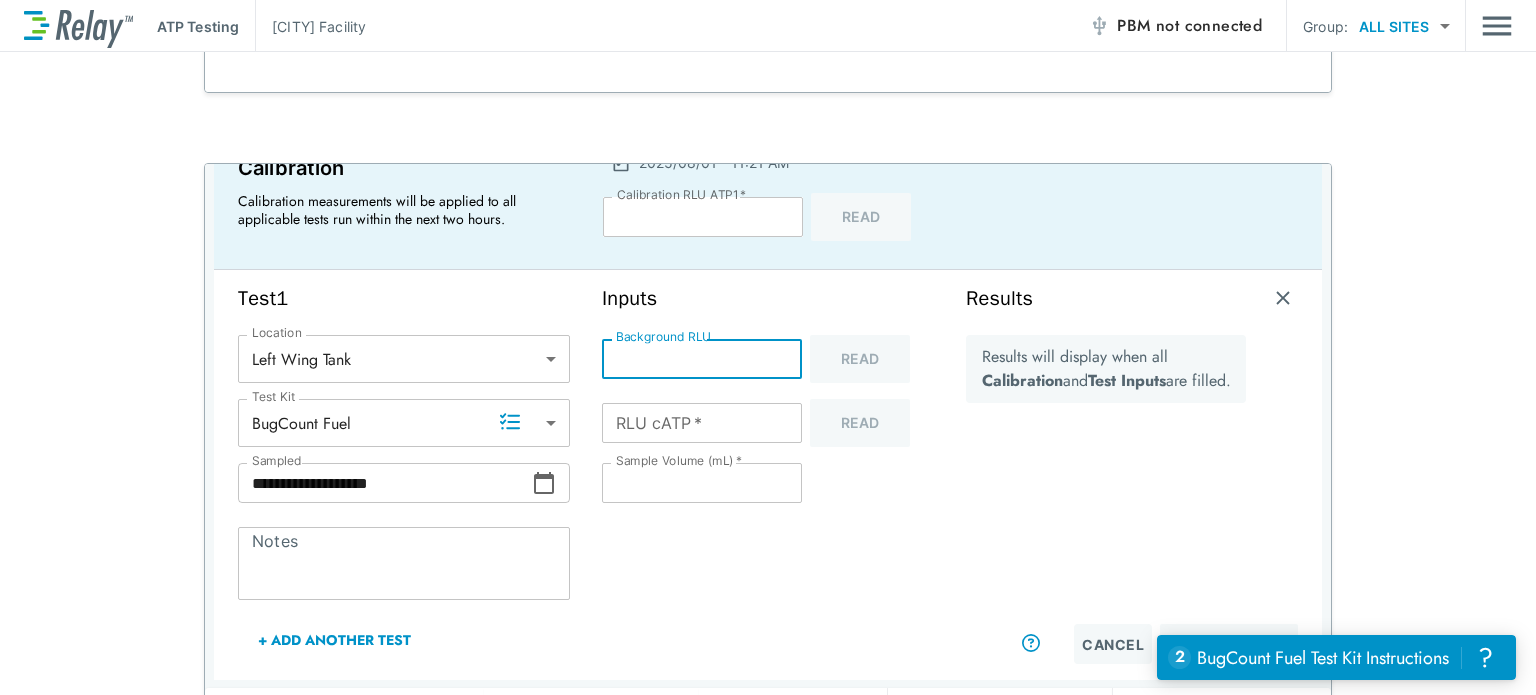 type on "**" 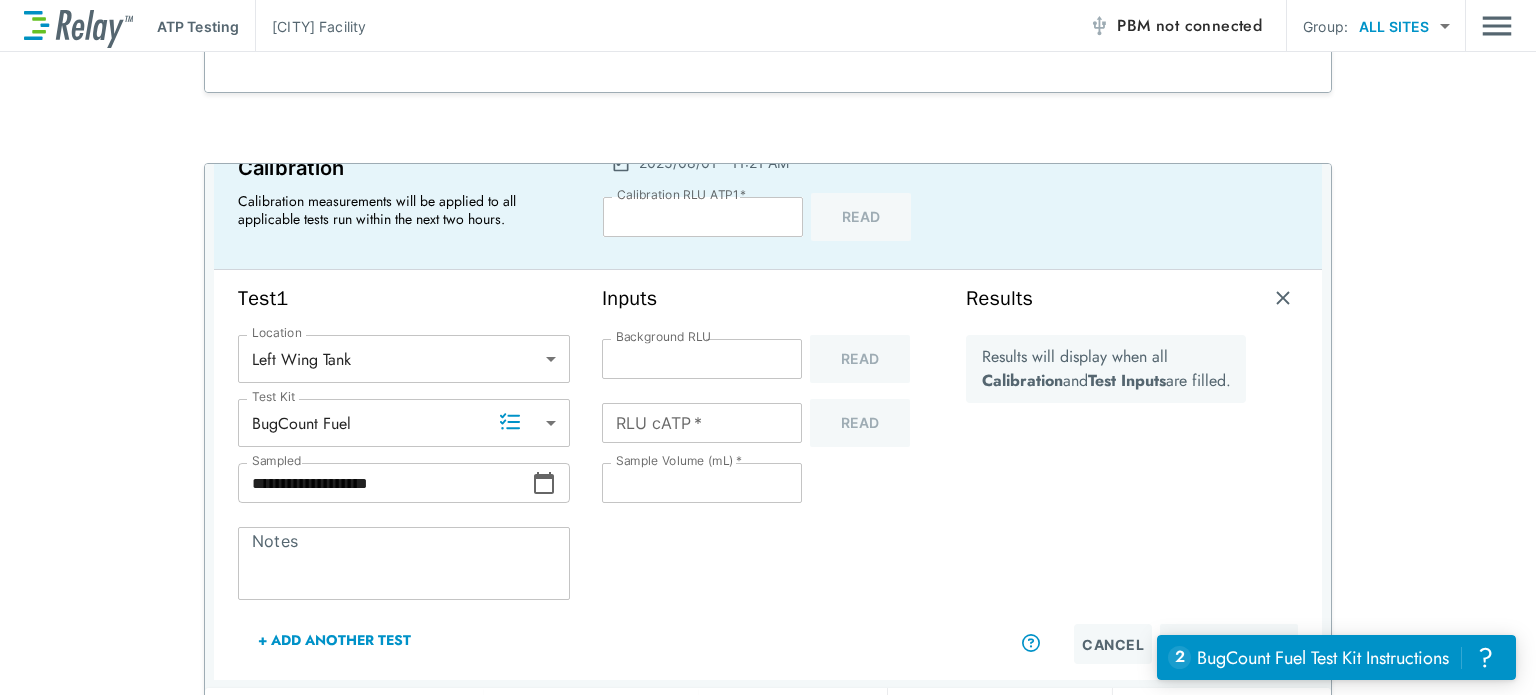 click on "Inputs Background RLU ** Background RLU Read RLU cATP   * RLU cATP   * Read Sample Volume (mL)   * ** Sample Volume (mL)   *" at bounding box center [768, 475] 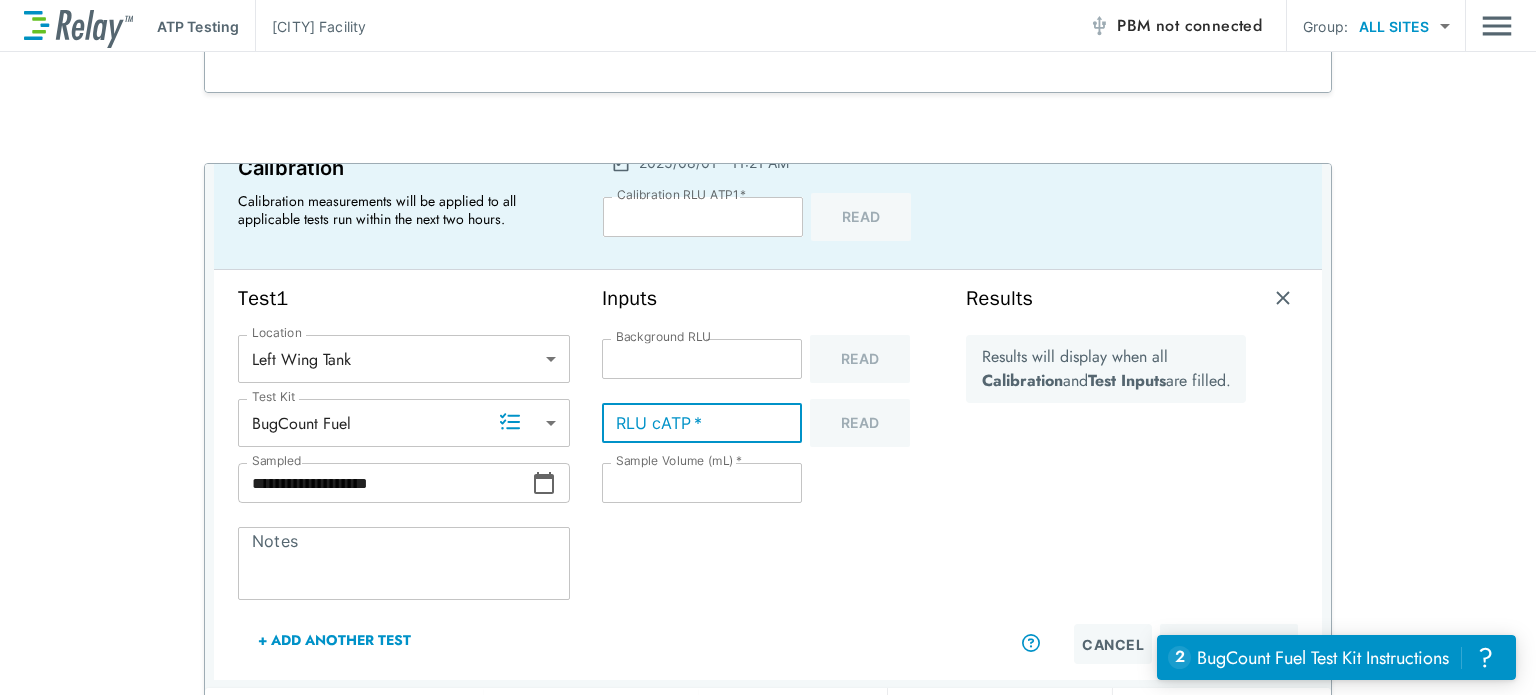 click on "RLU cATP   *" at bounding box center [702, 423] 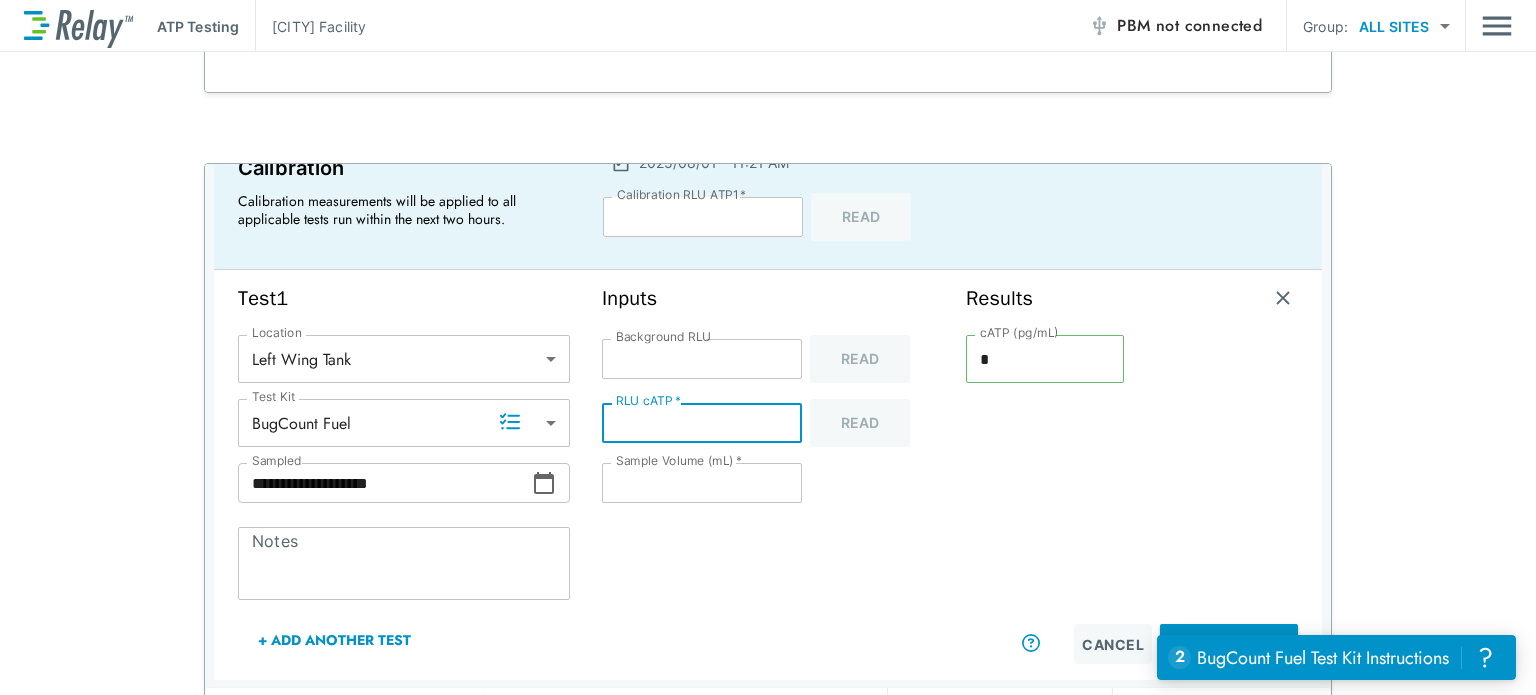 type on "**" 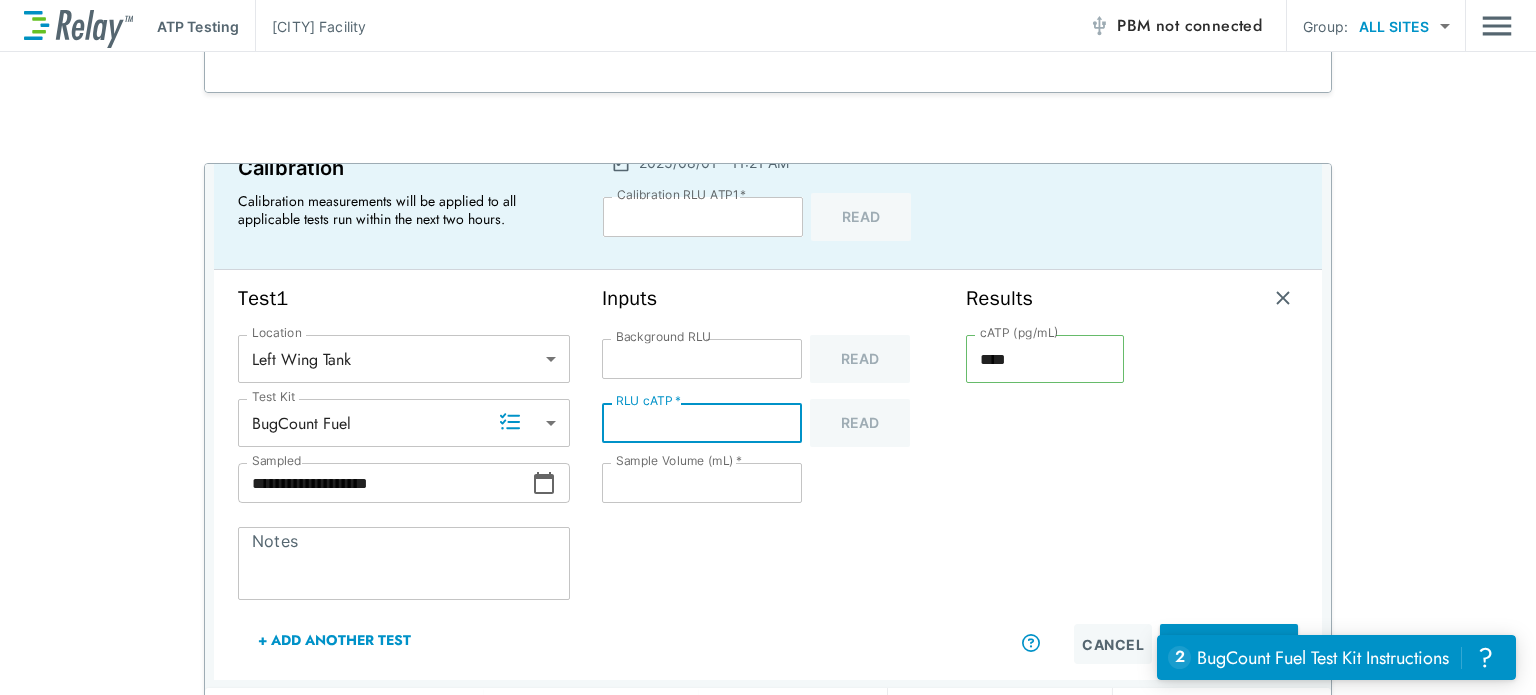 type on "**" 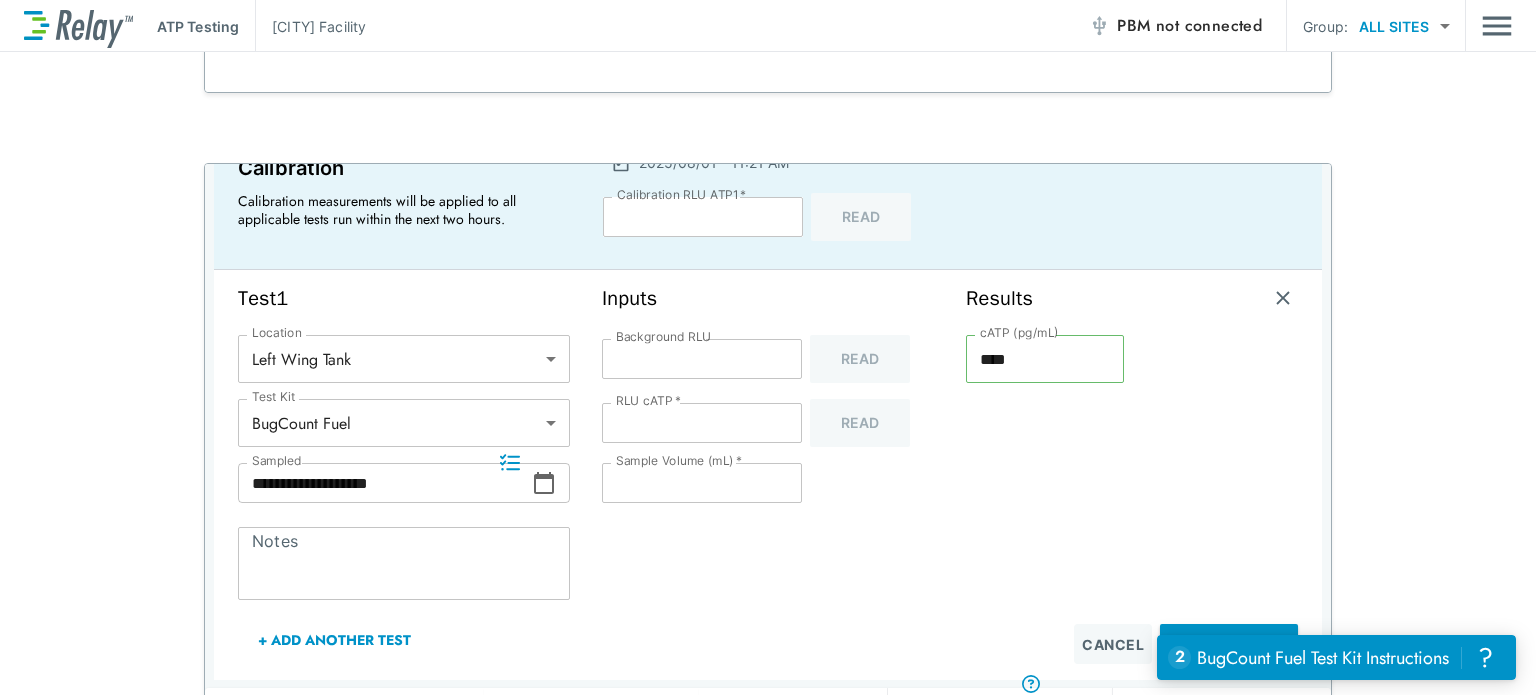scroll, scrollTop: 0, scrollLeft: 0, axis: both 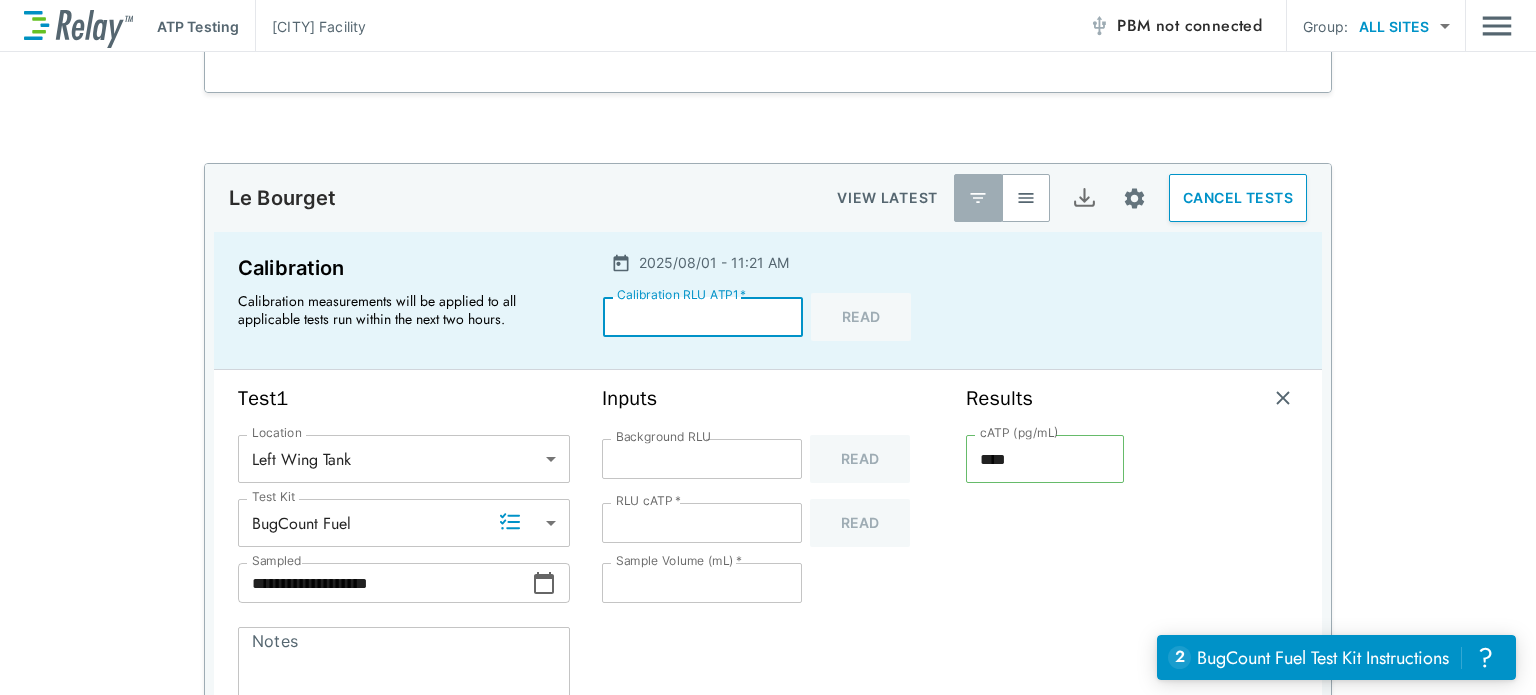 drag, startPoint x: 632, startPoint y: 320, endPoint x: 580, endPoint y: 314, distance: 52.34501 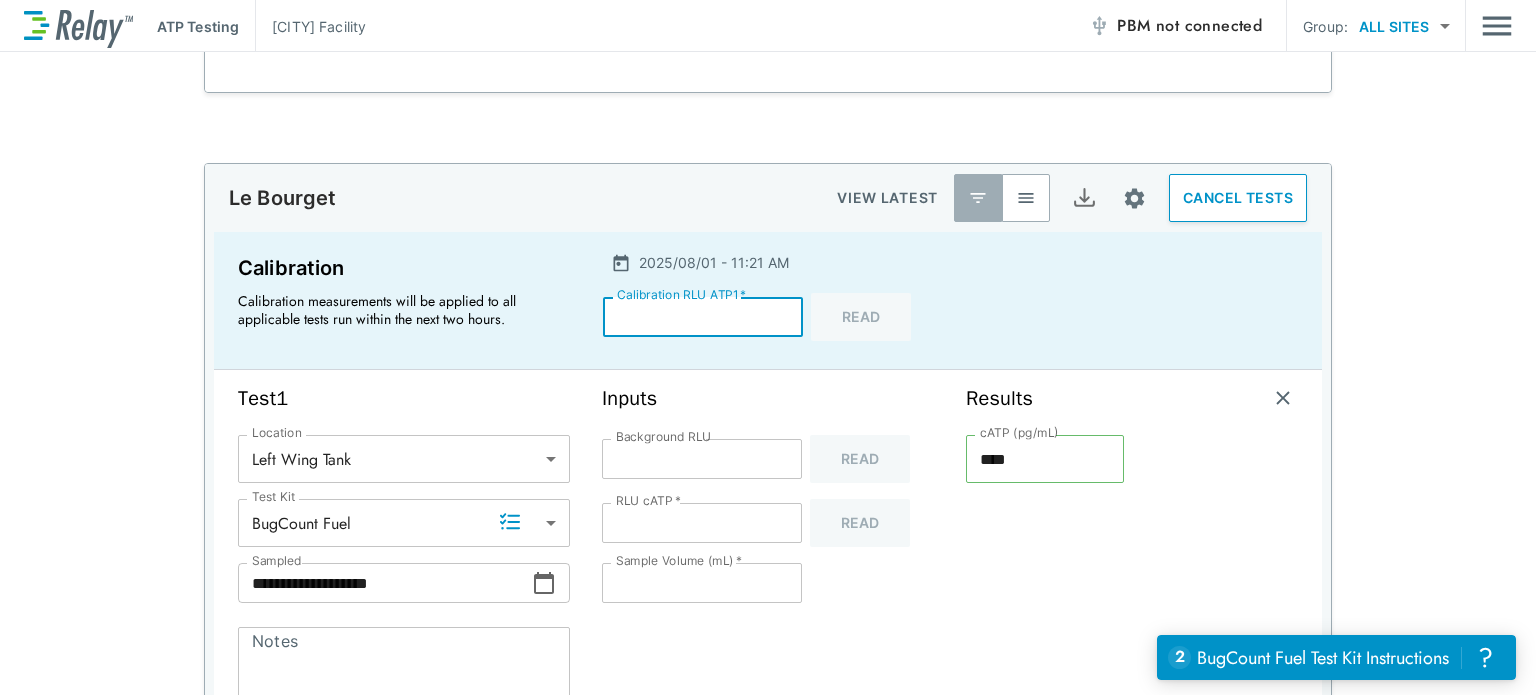 type 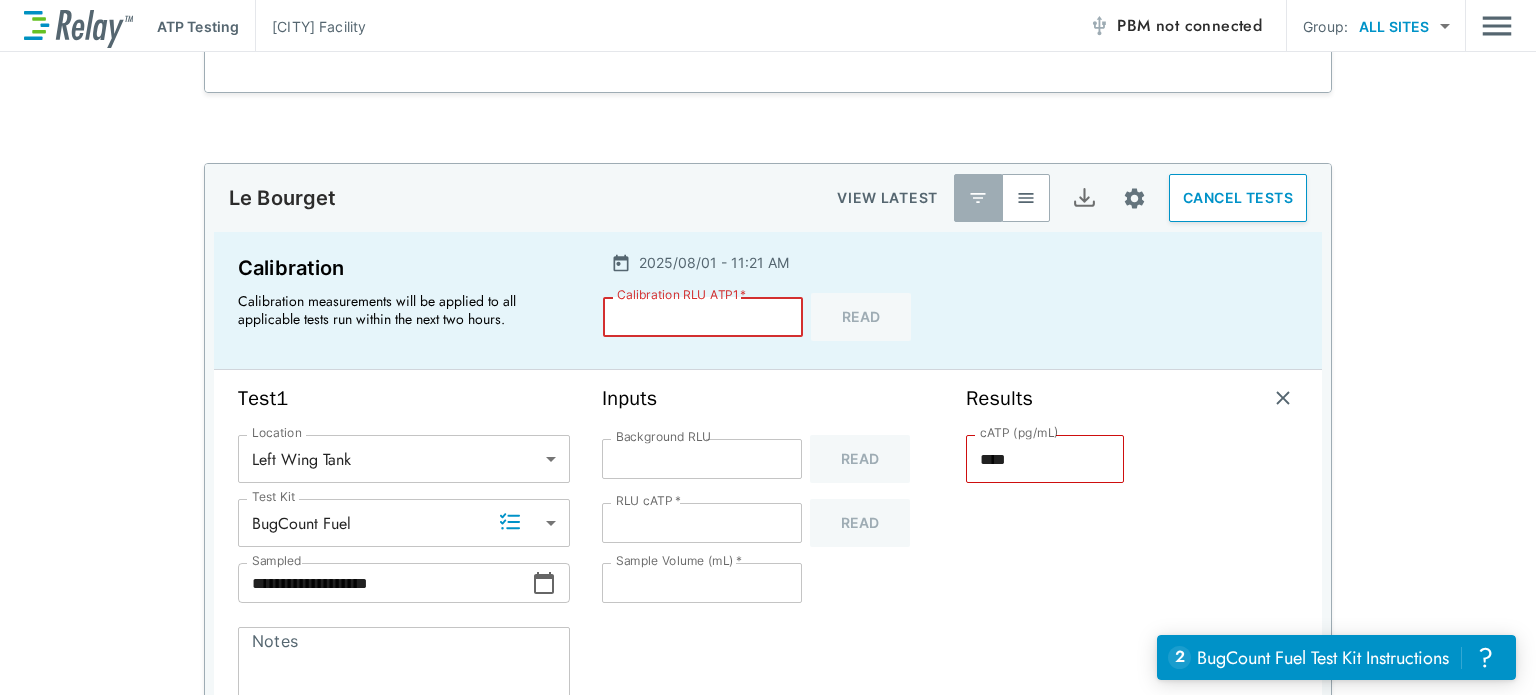 type on "********" 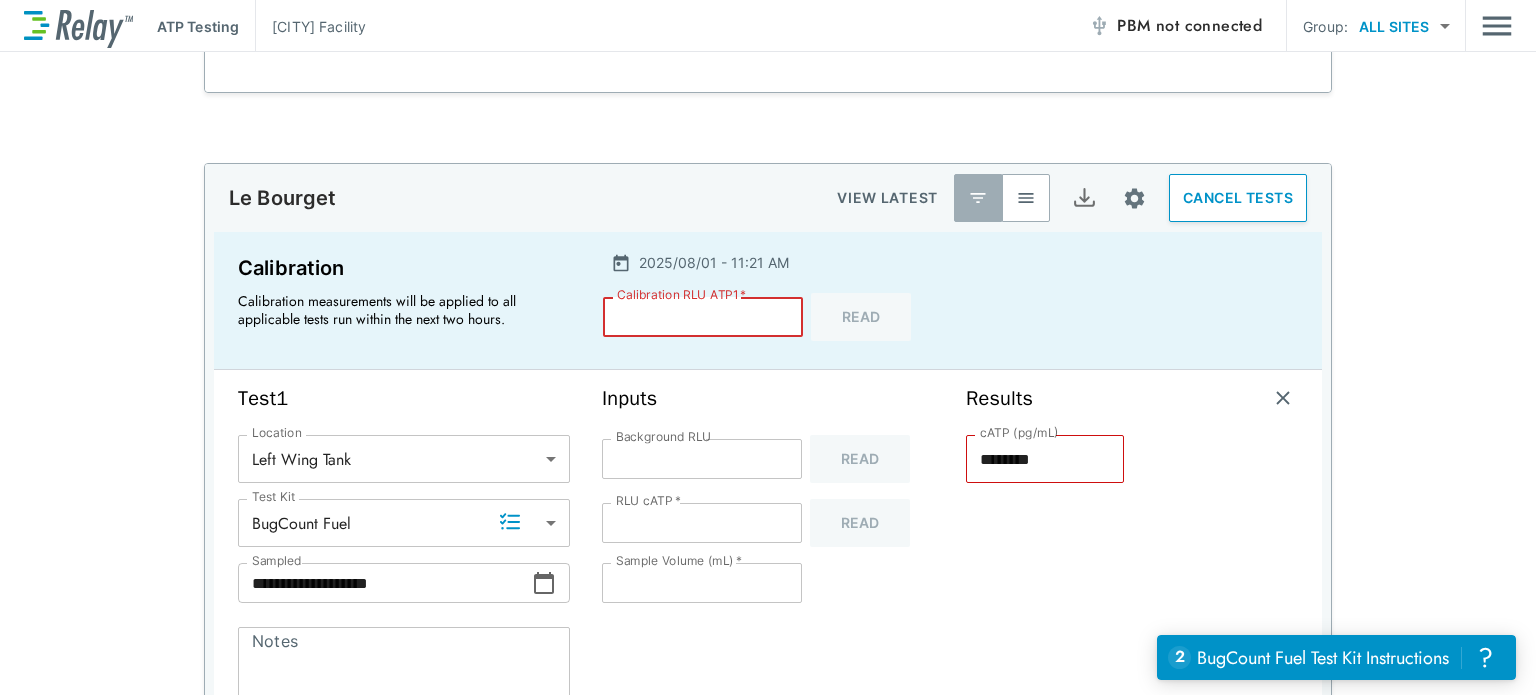 type 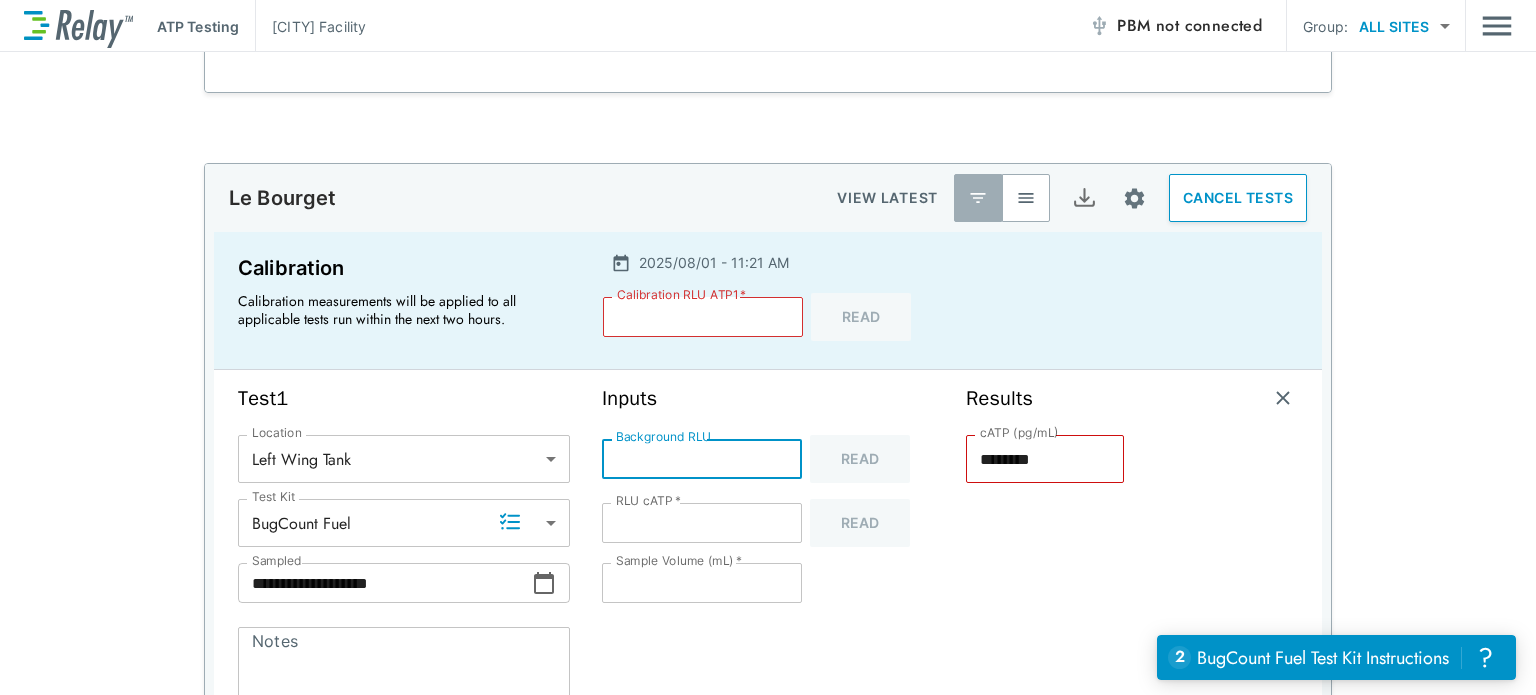 drag, startPoint x: 658, startPoint y: 459, endPoint x: 575, endPoint y: 443, distance: 84.5281 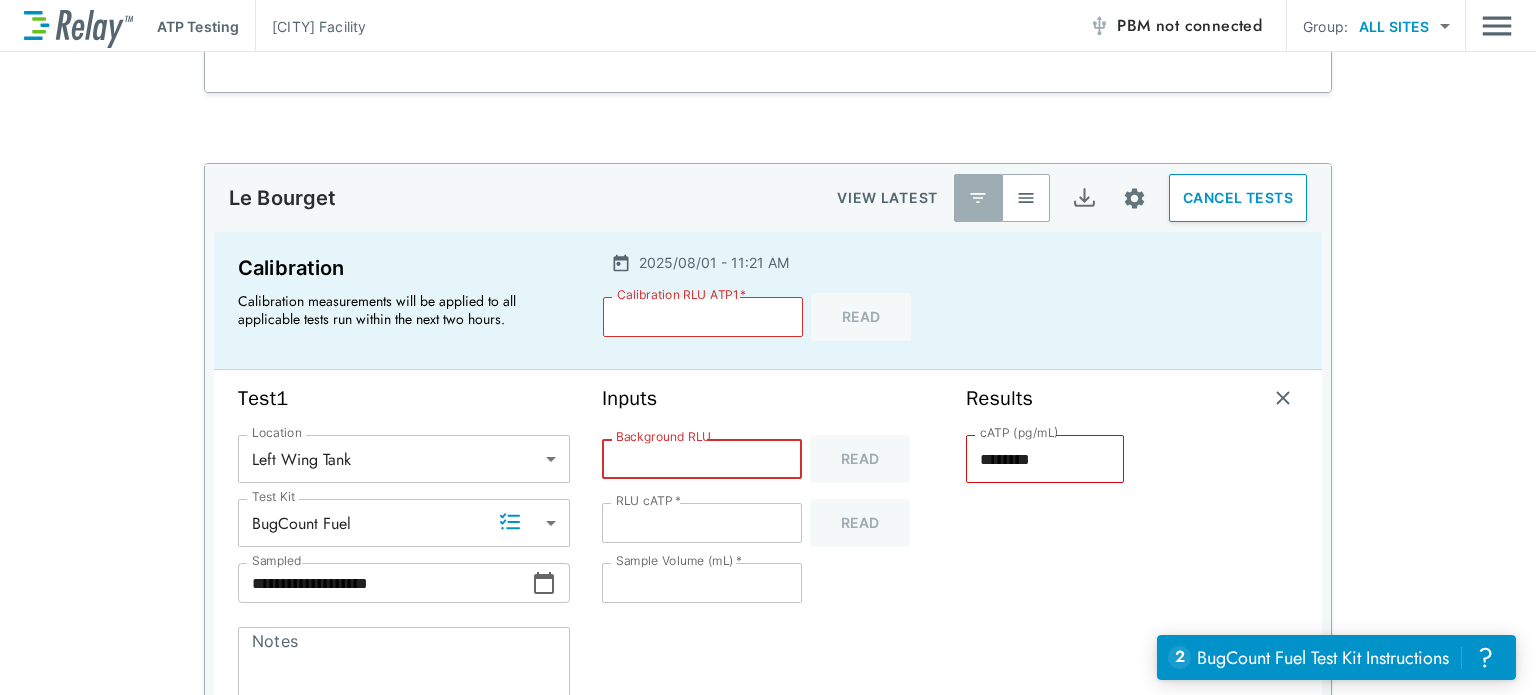type 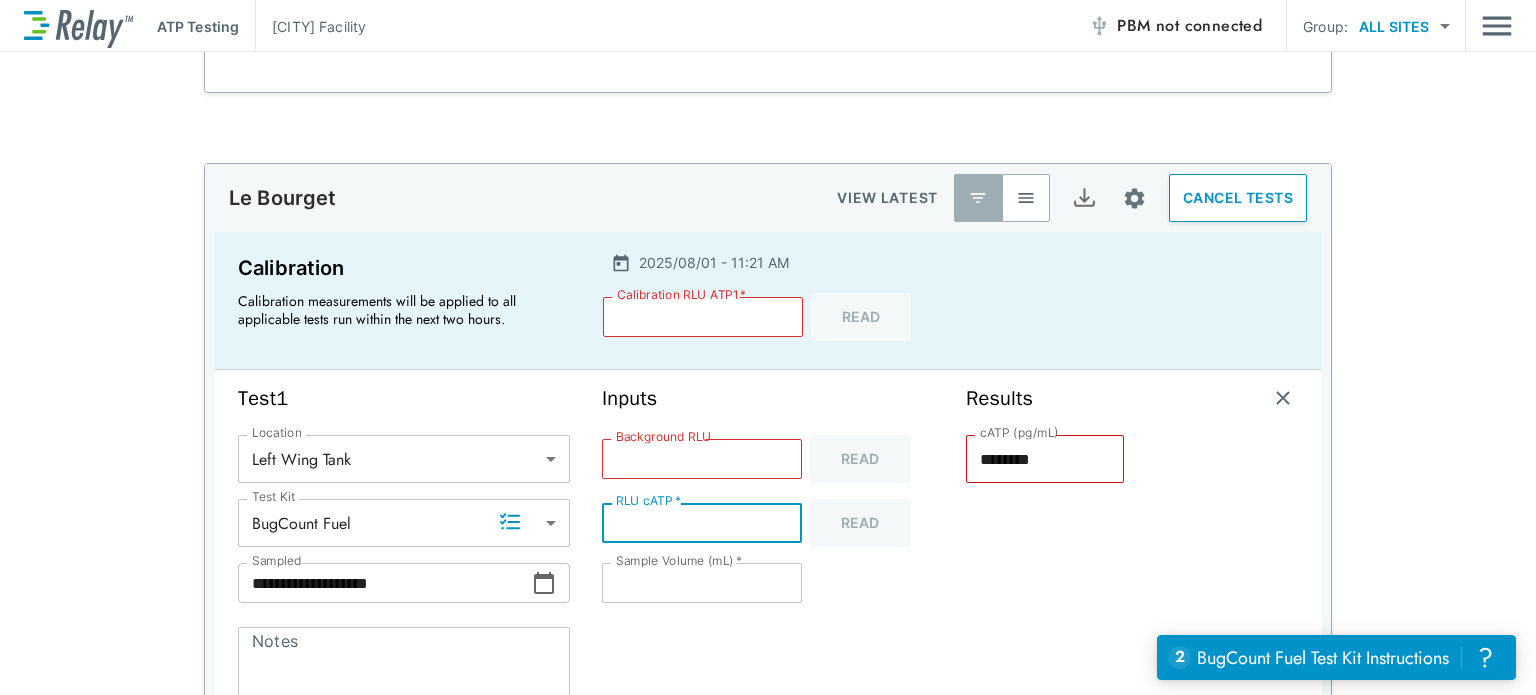 drag, startPoint x: 621, startPoint y: 527, endPoint x: 585, endPoint y: 526, distance: 36.013885 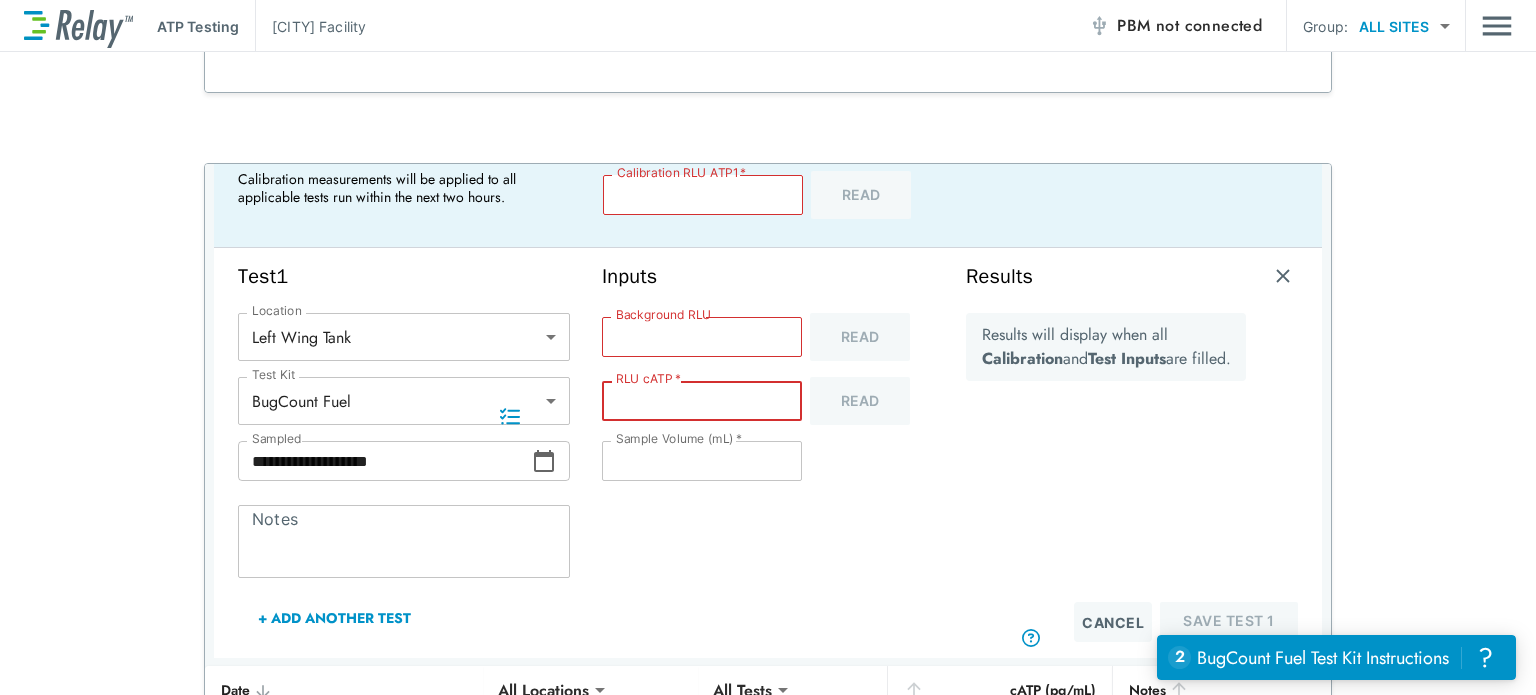 scroll, scrollTop: 100, scrollLeft: 0, axis: vertical 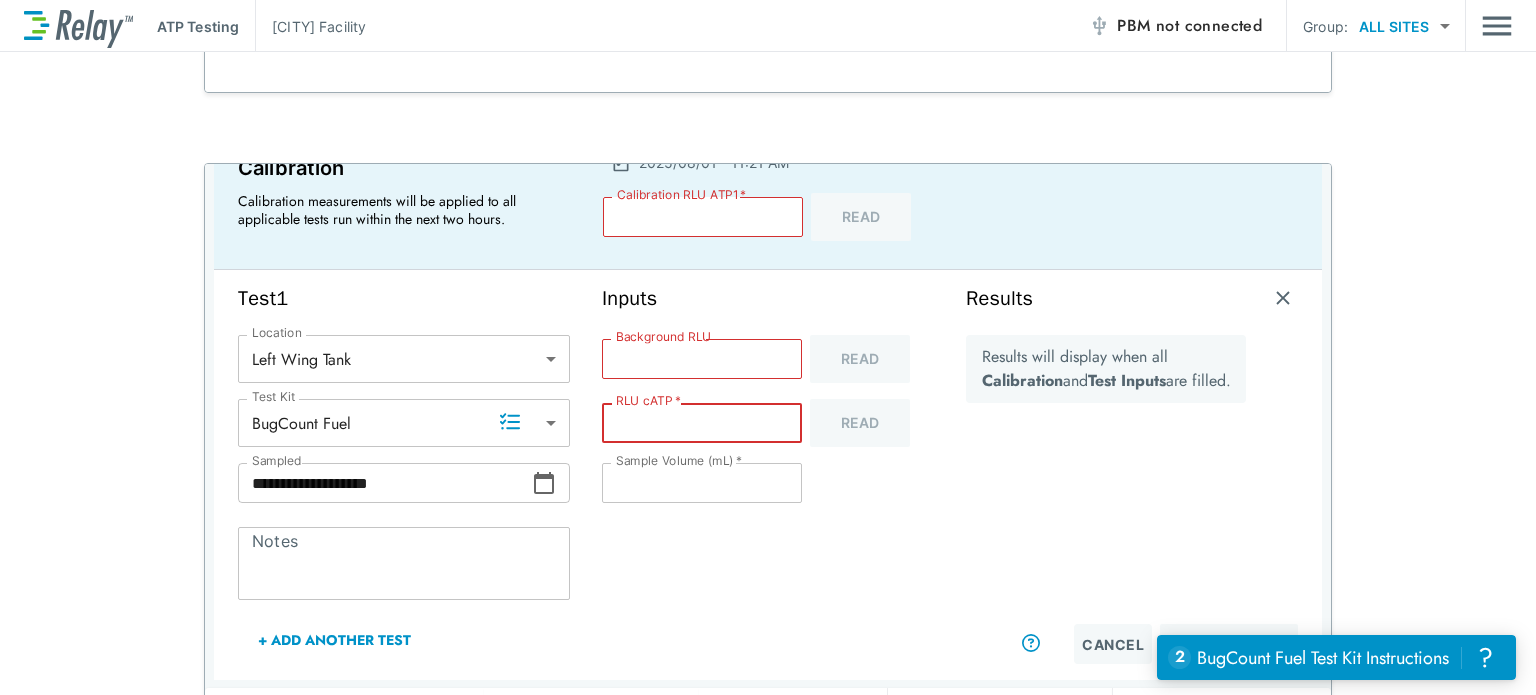 type 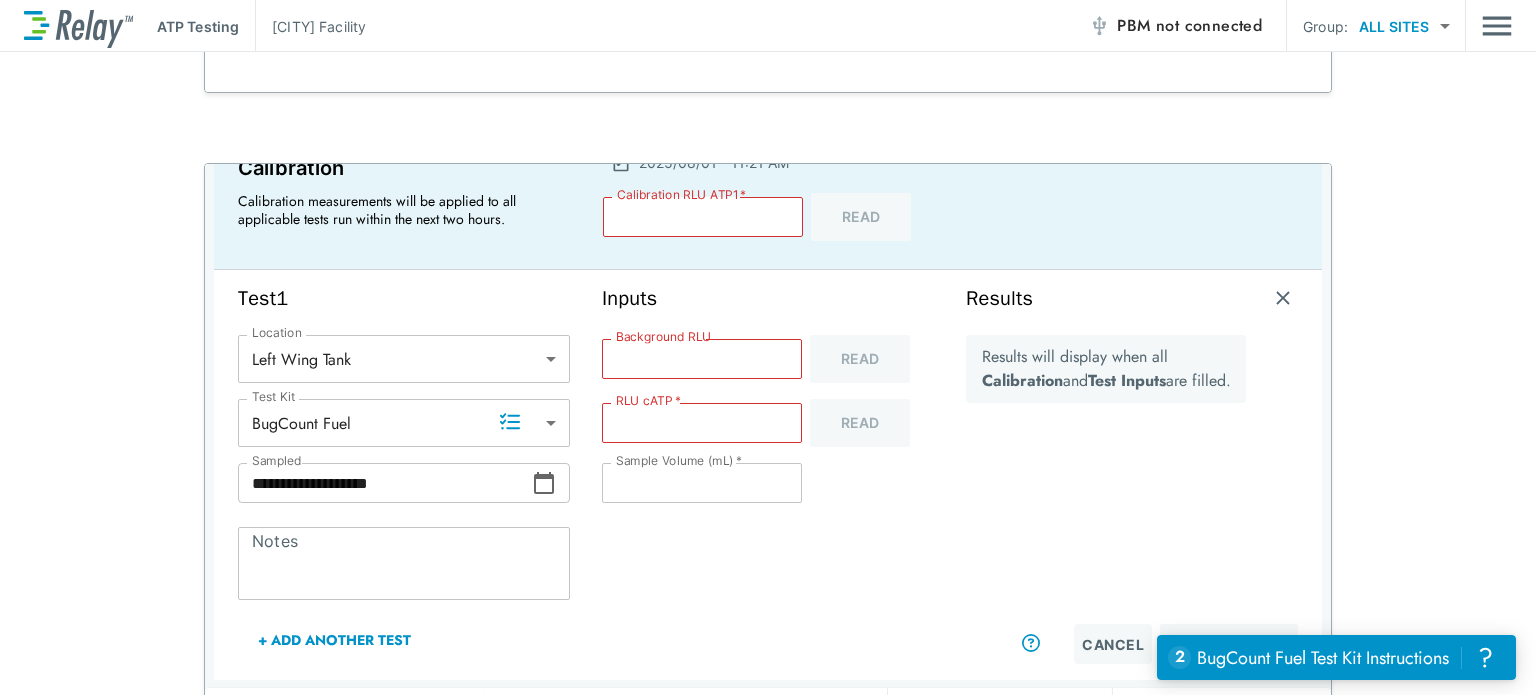 click on "Inputs Background RLU Background RLU Read RLU cATP   * RLU cATP   * Read Sample Volume (mL)   * ** Sample Volume (mL)   *" at bounding box center [768, 475] 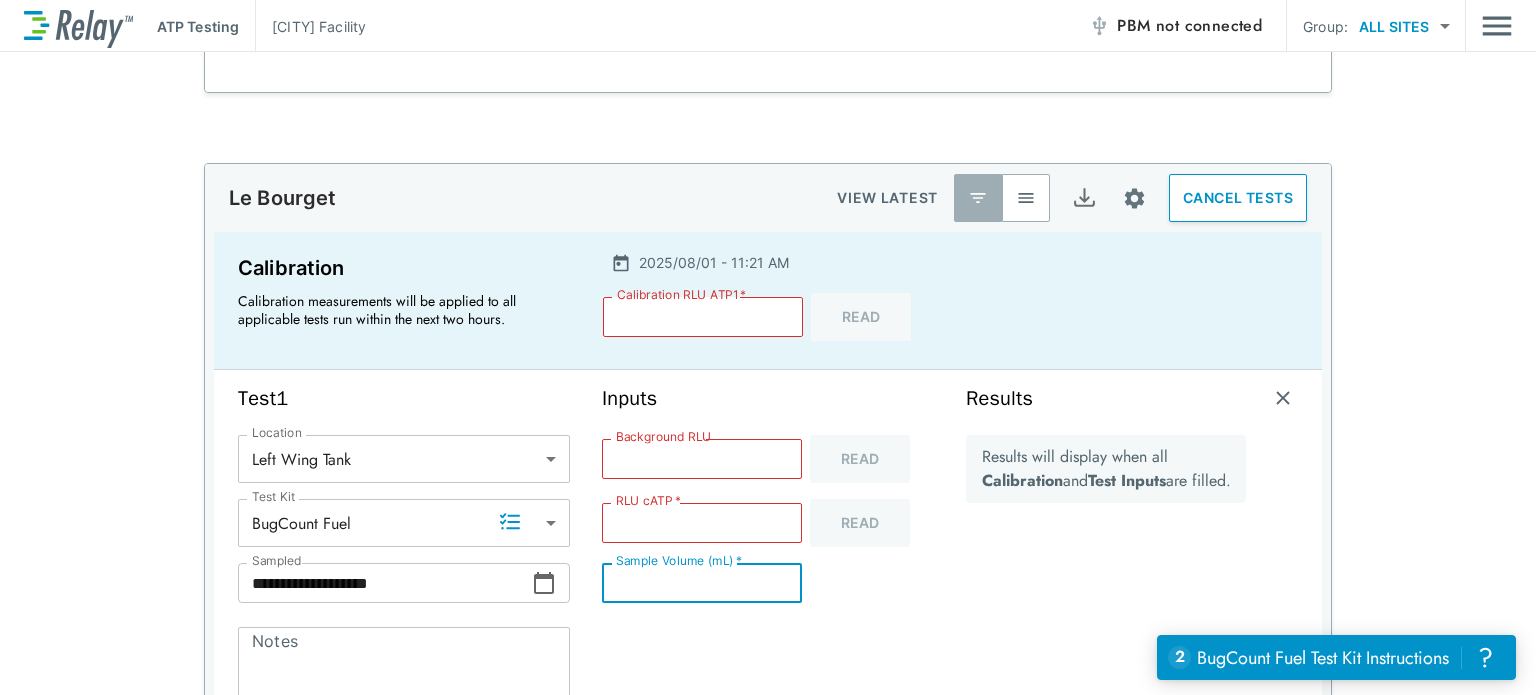 scroll, scrollTop: 0, scrollLeft: 0, axis: both 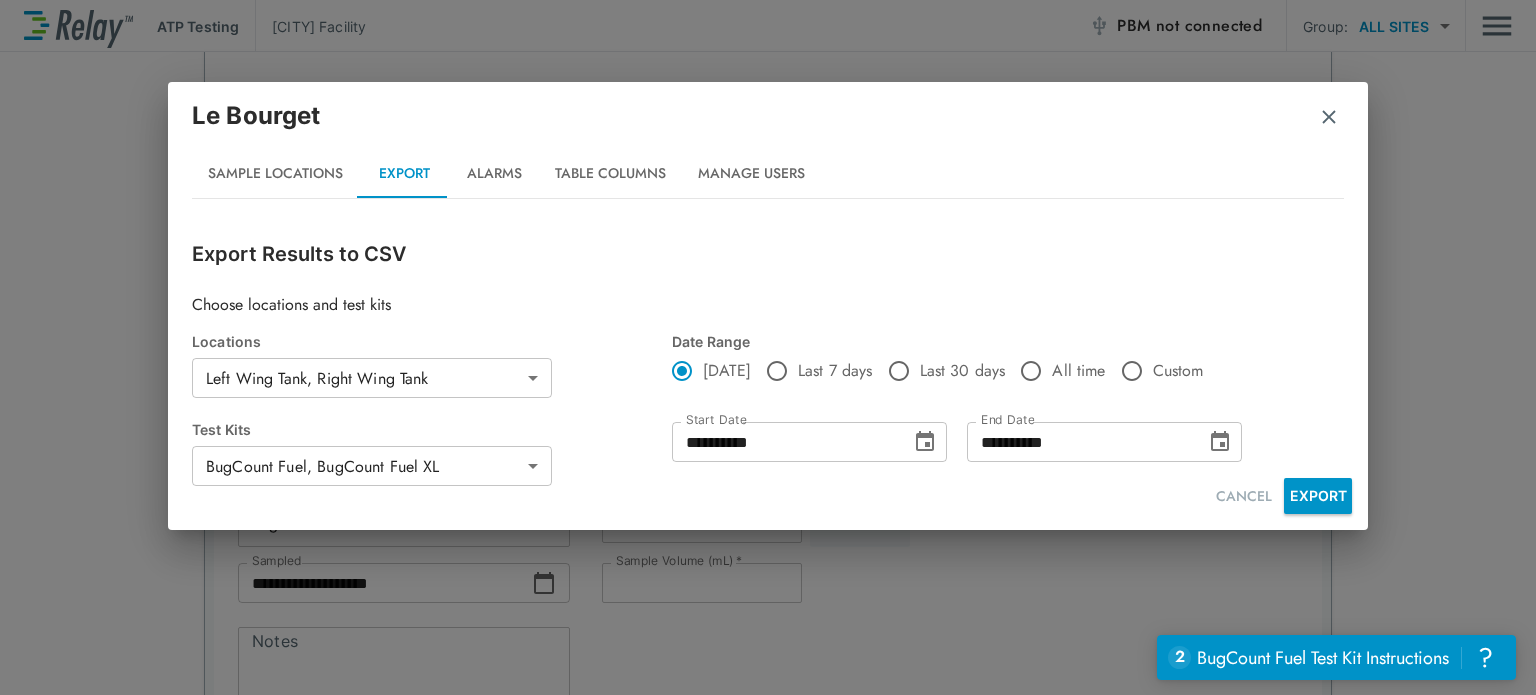 click on "Le Bourget" at bounding box center (768, 124) 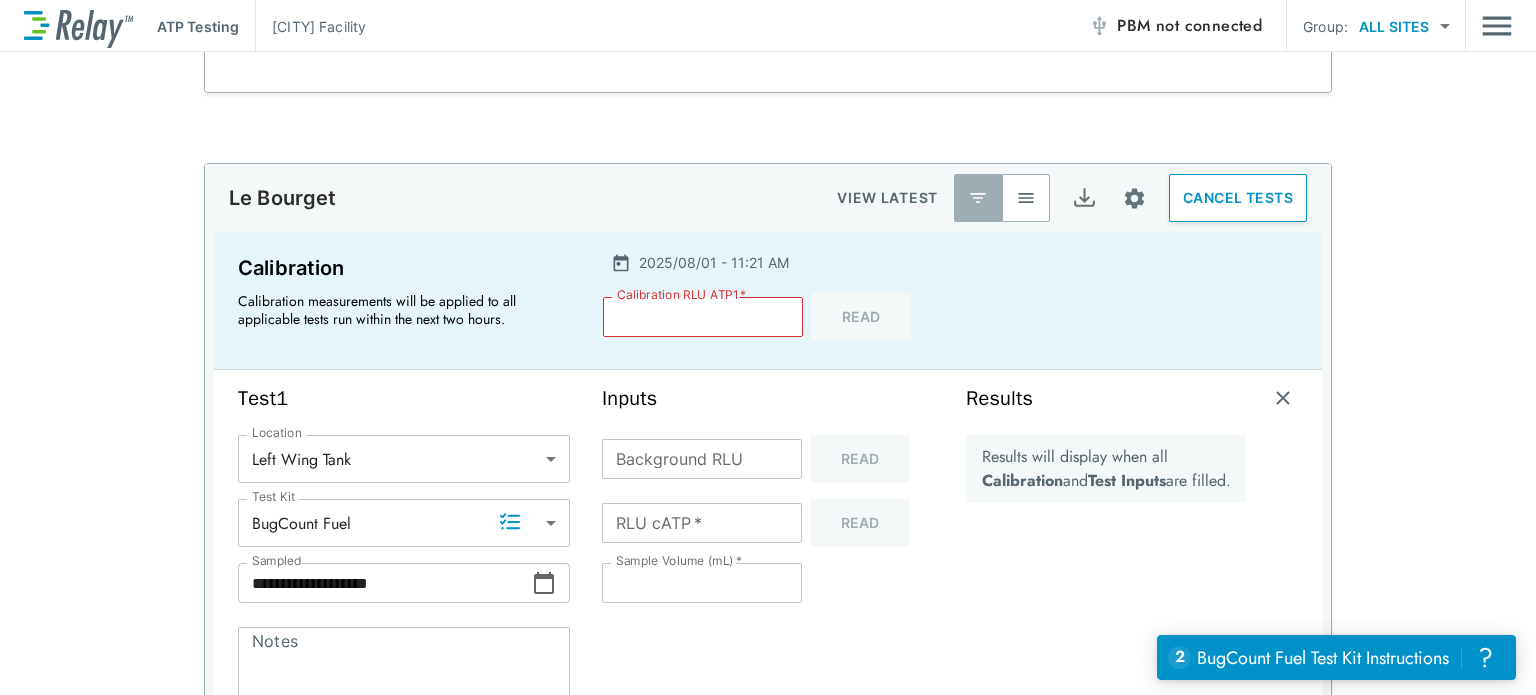 click at bounding box center [1283, 398] 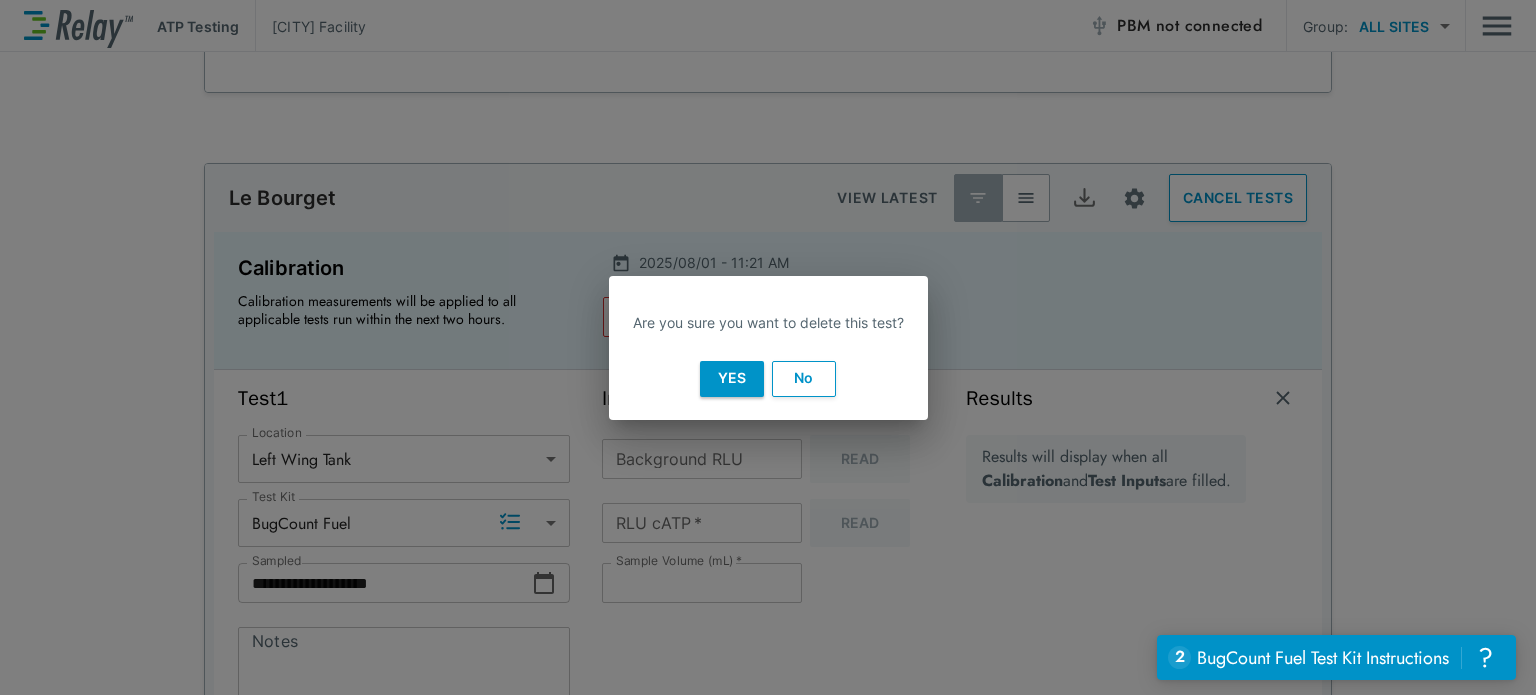 click on "Yes" at bounding box center [732, 379] 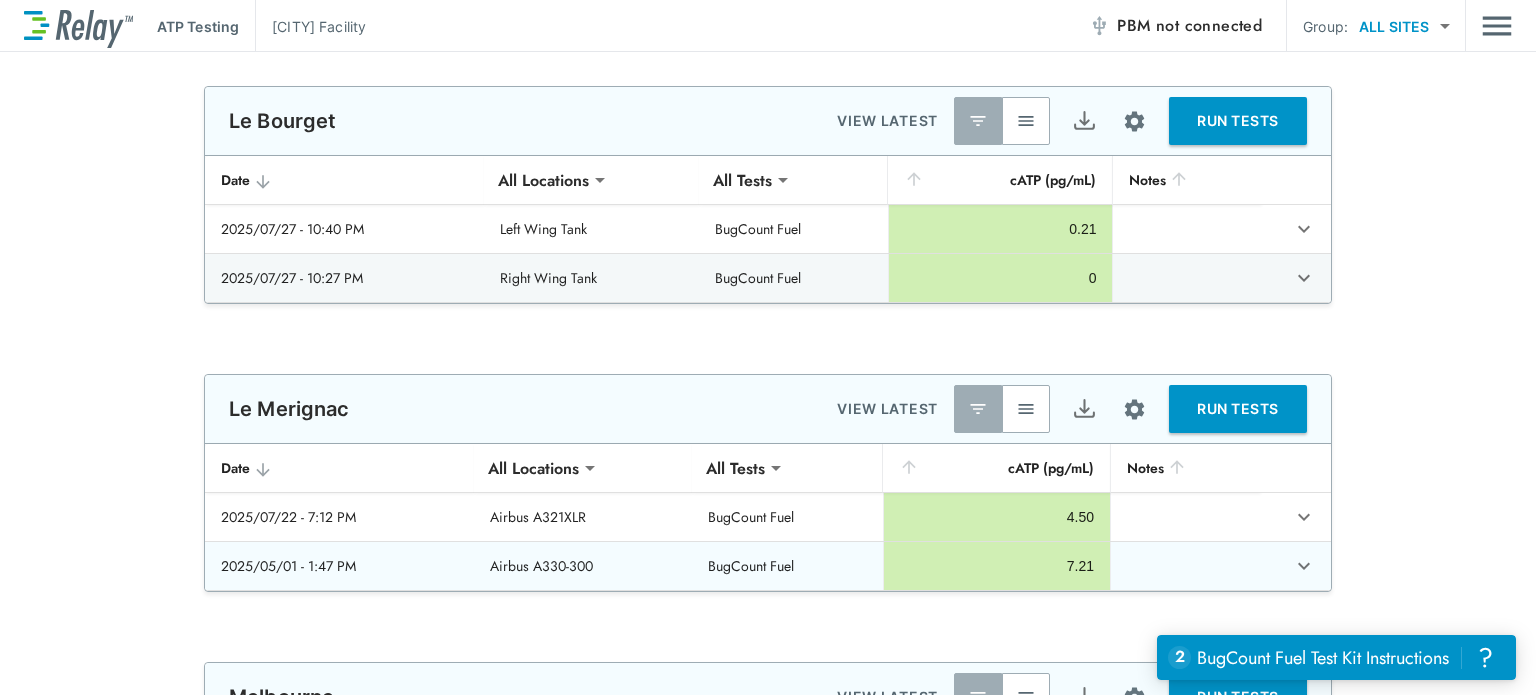 scroll, scrollTop: 708, scrollLeft: 0, axis: vertical 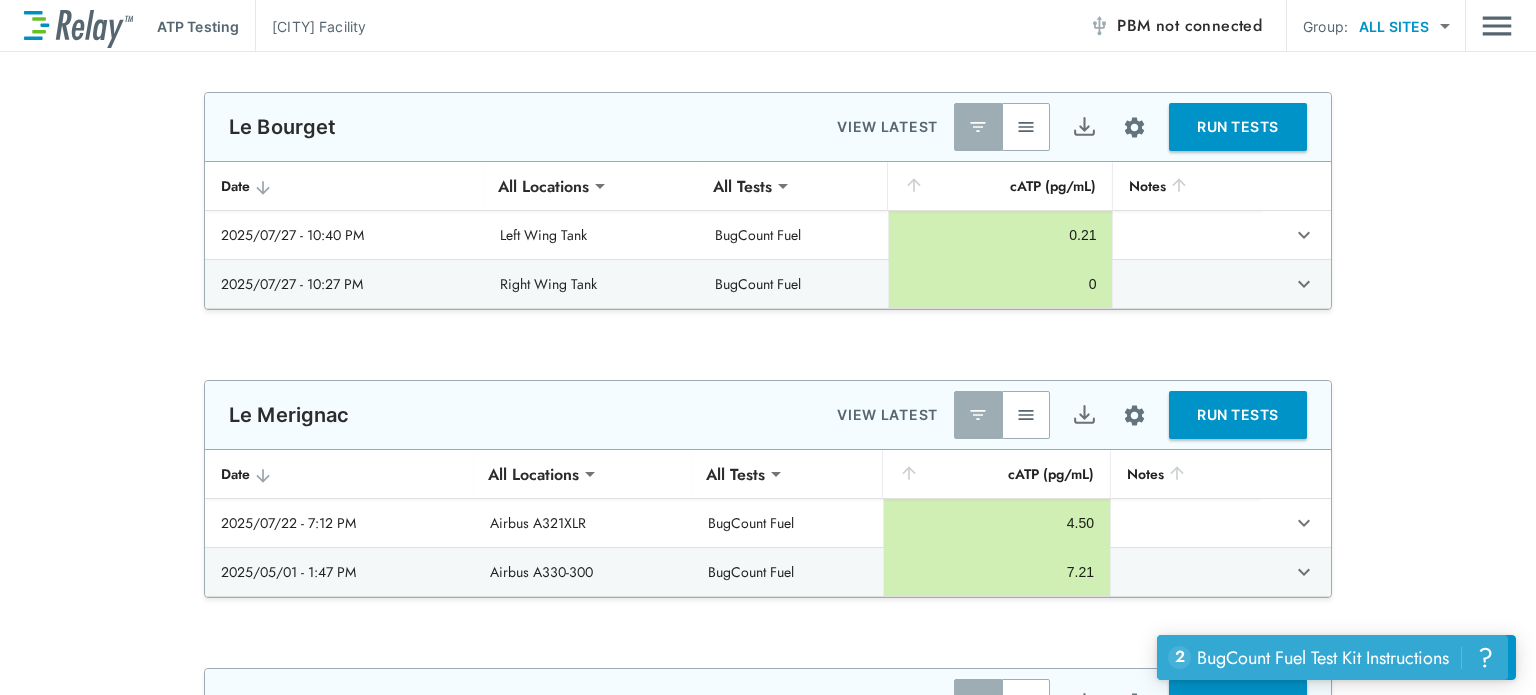 click on "BugCount Fuel Test Kit Instructions" at bounding box center (1323, 658) 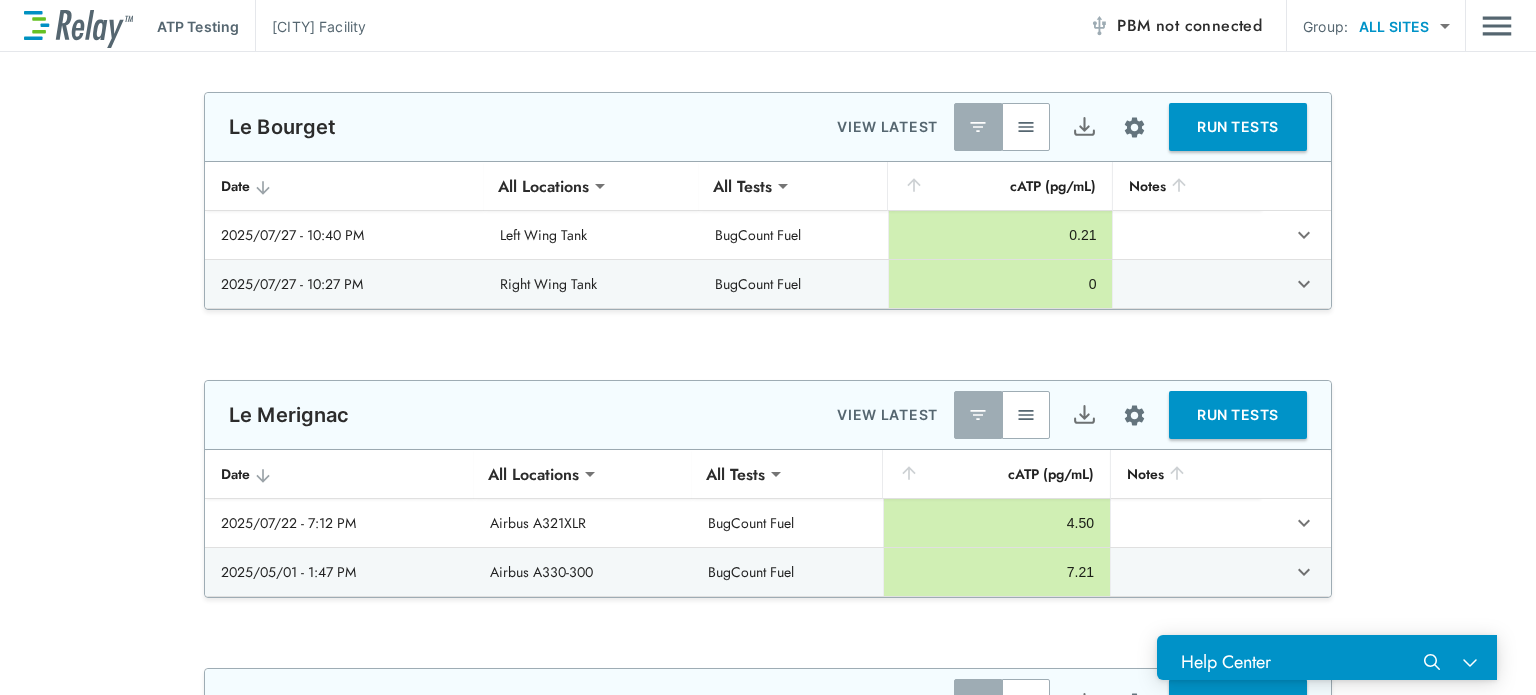 scroll, scrollTop: 1030, scrollLeft: 0, axis: vertical 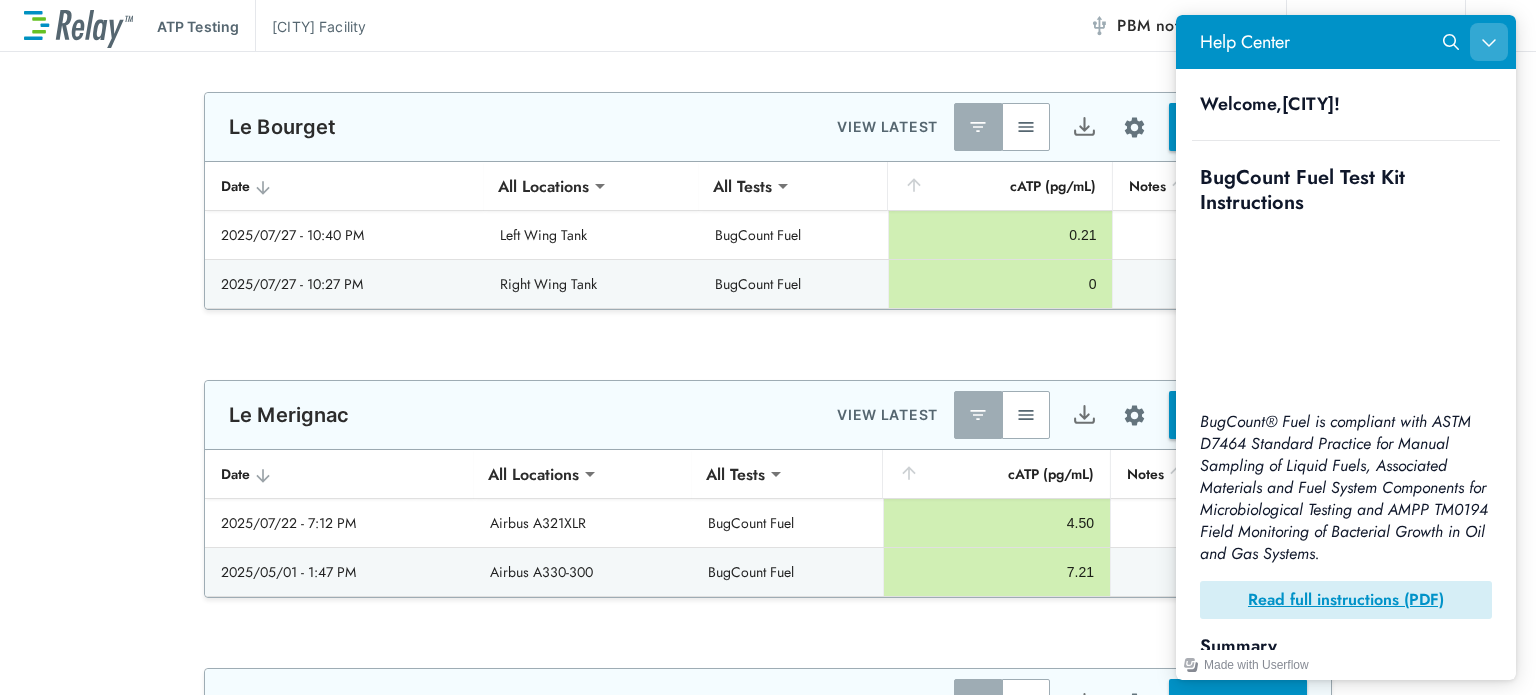 click 